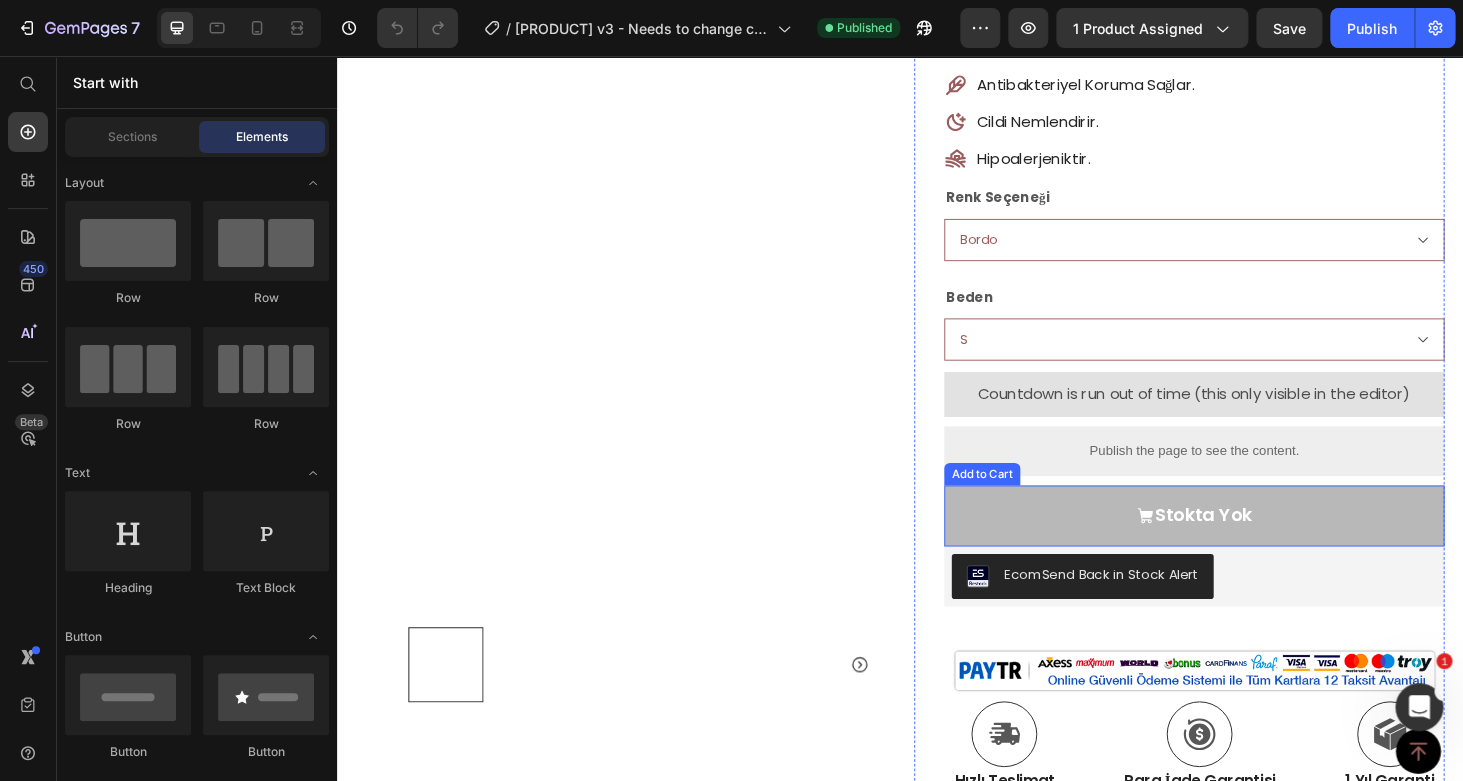 scroll, scrollTop: 461, scrollLeft: 0, axis: vertical 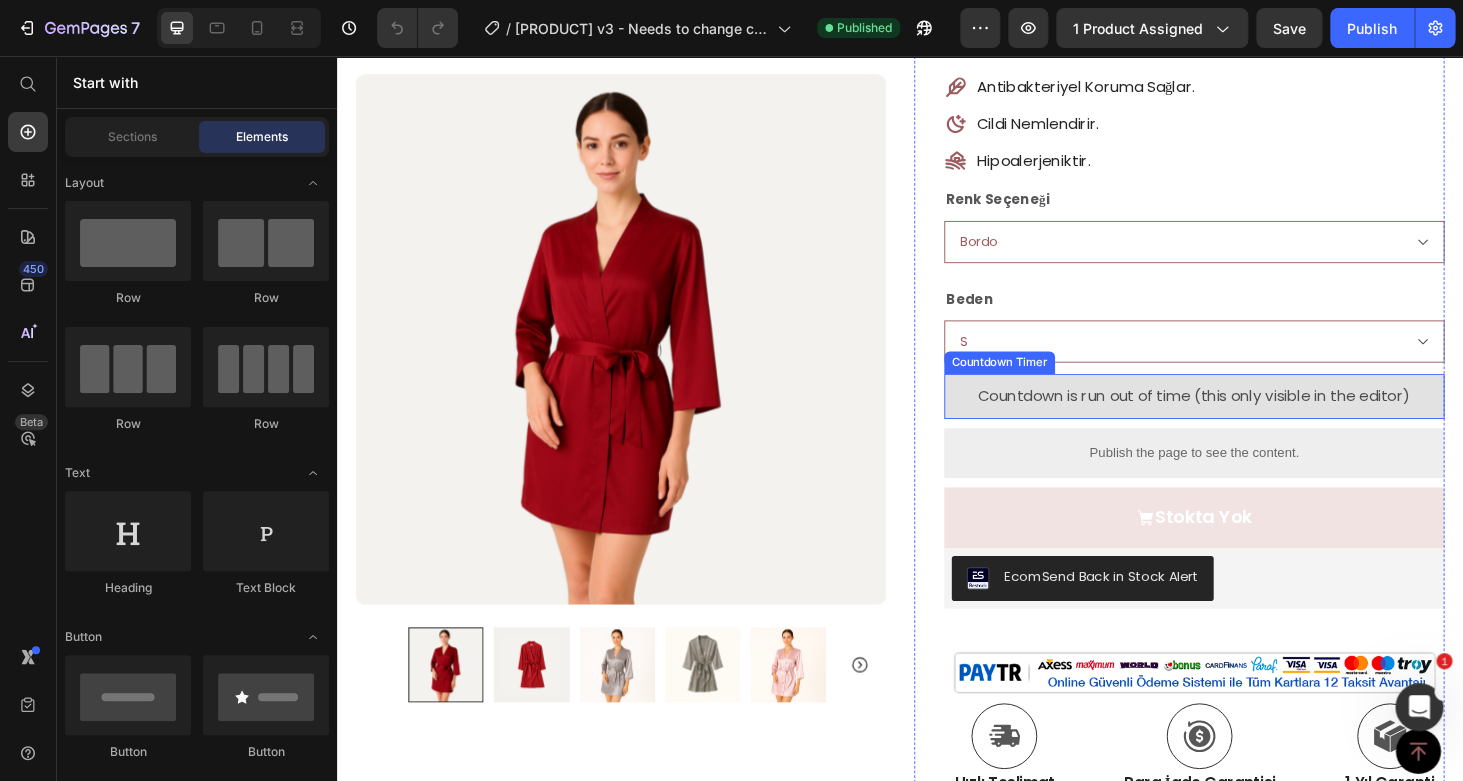 click on "Countdown is run out of time (this only visible in the editor)" at bounding box center [1250, 419] 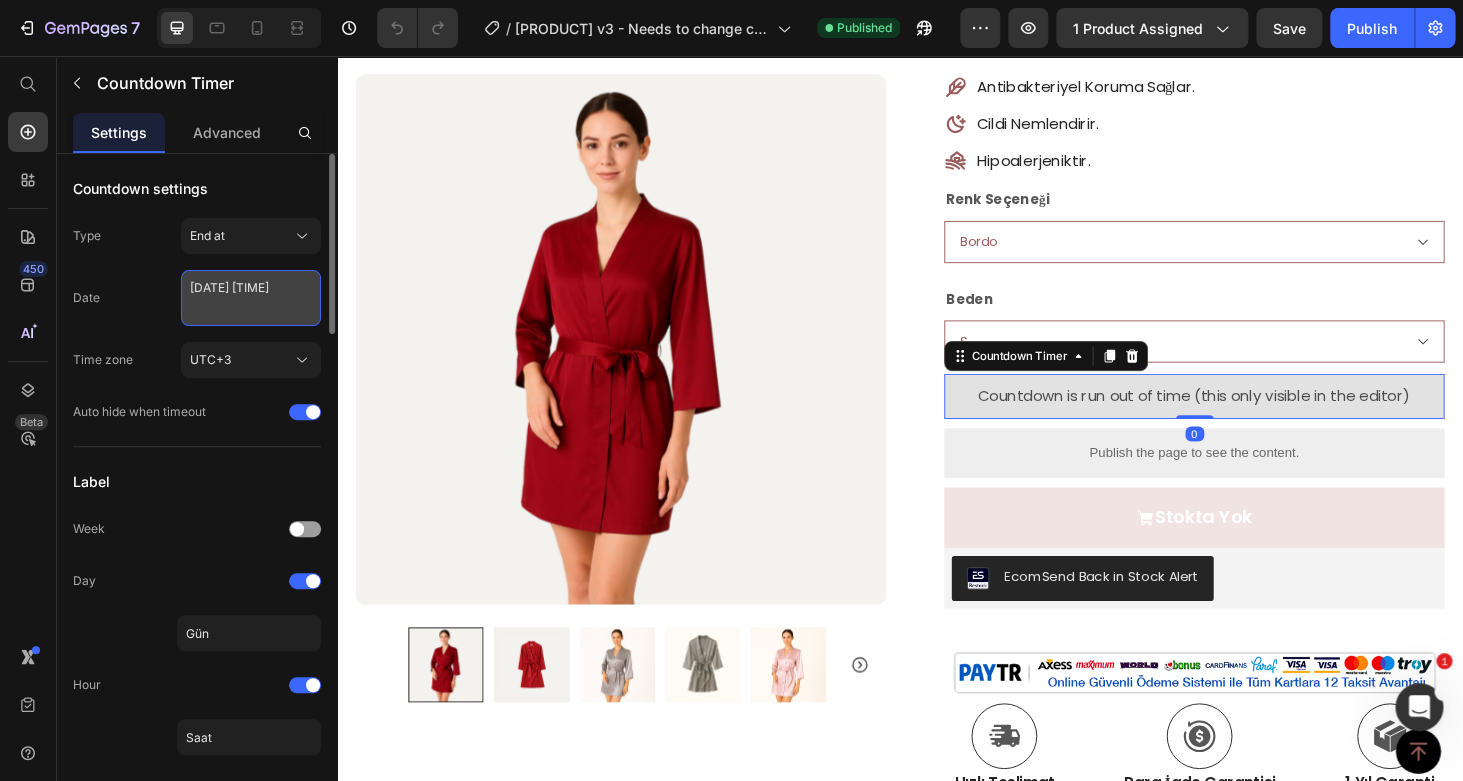 click on "[DATE] [TIME]" at bounding box center [251, 298] 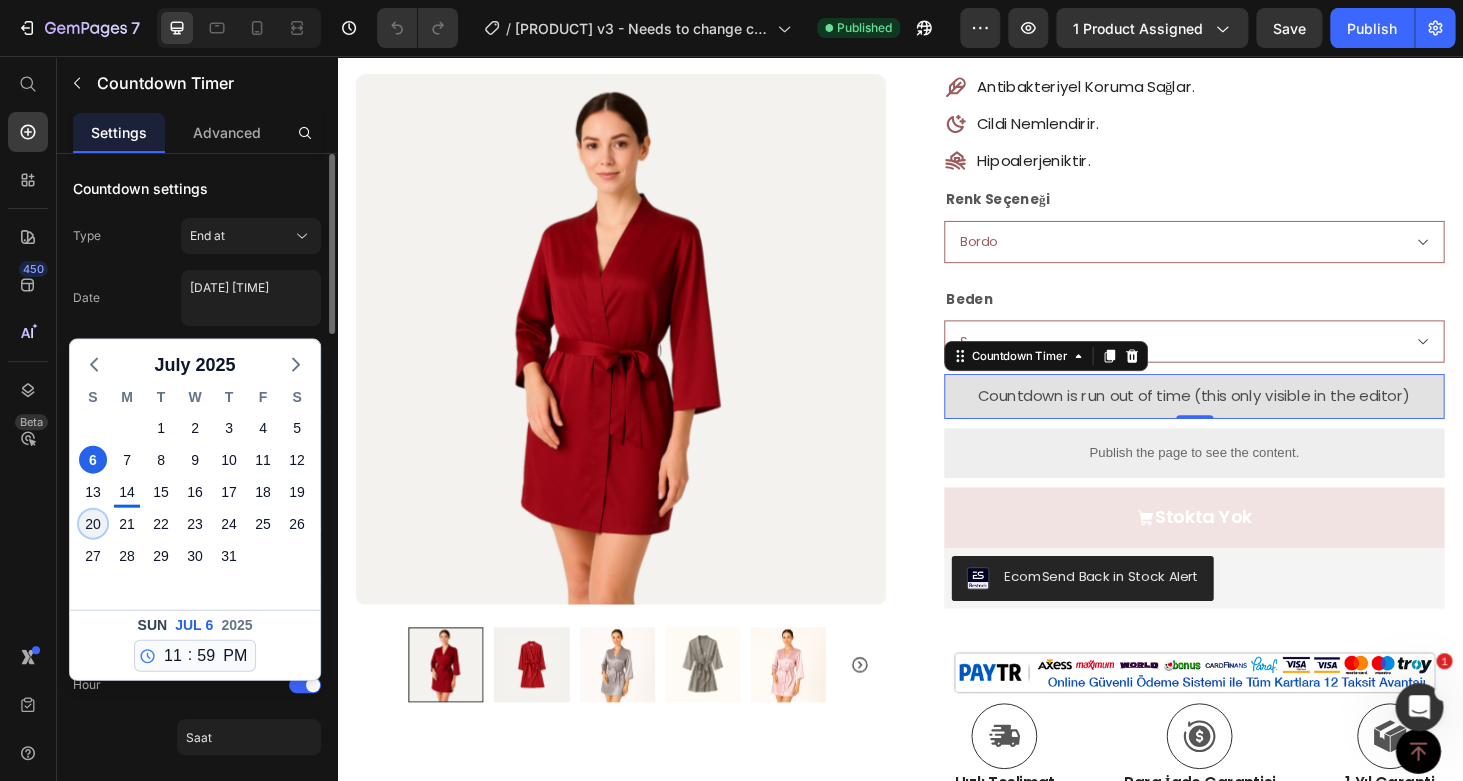click on "20" 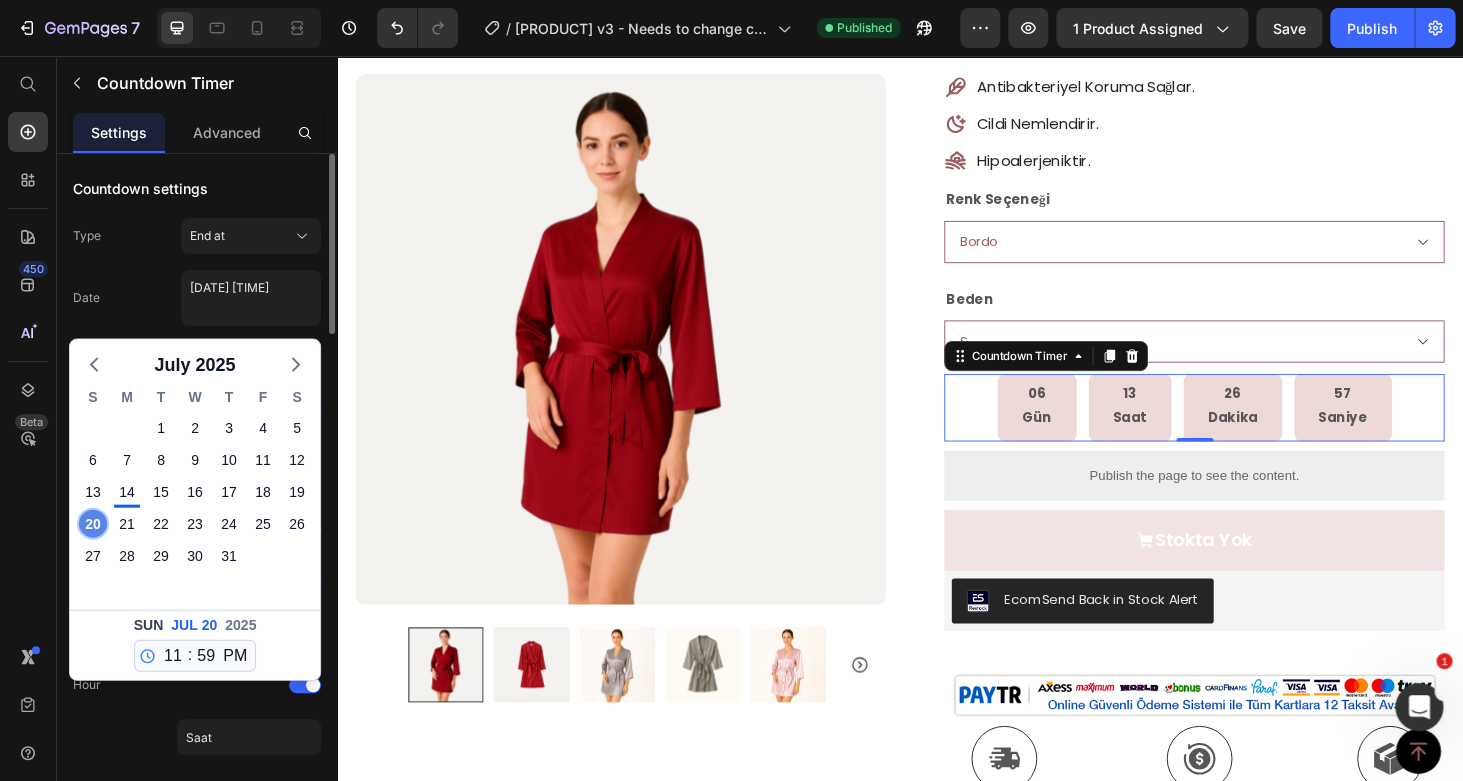 type on "[DATE] [TIME]" 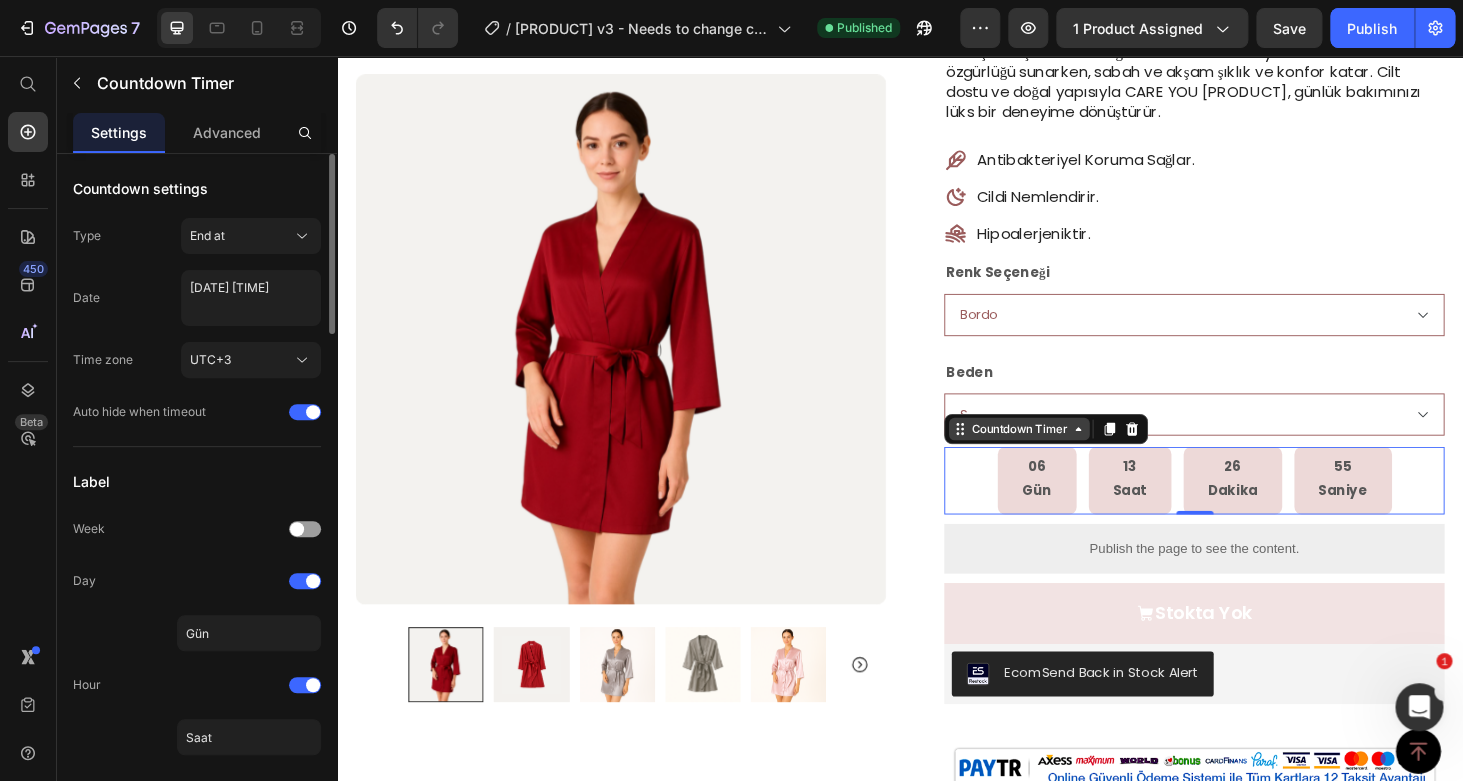 scroll, scrollTop: 382, scrollLeft: 0, axis: vertical 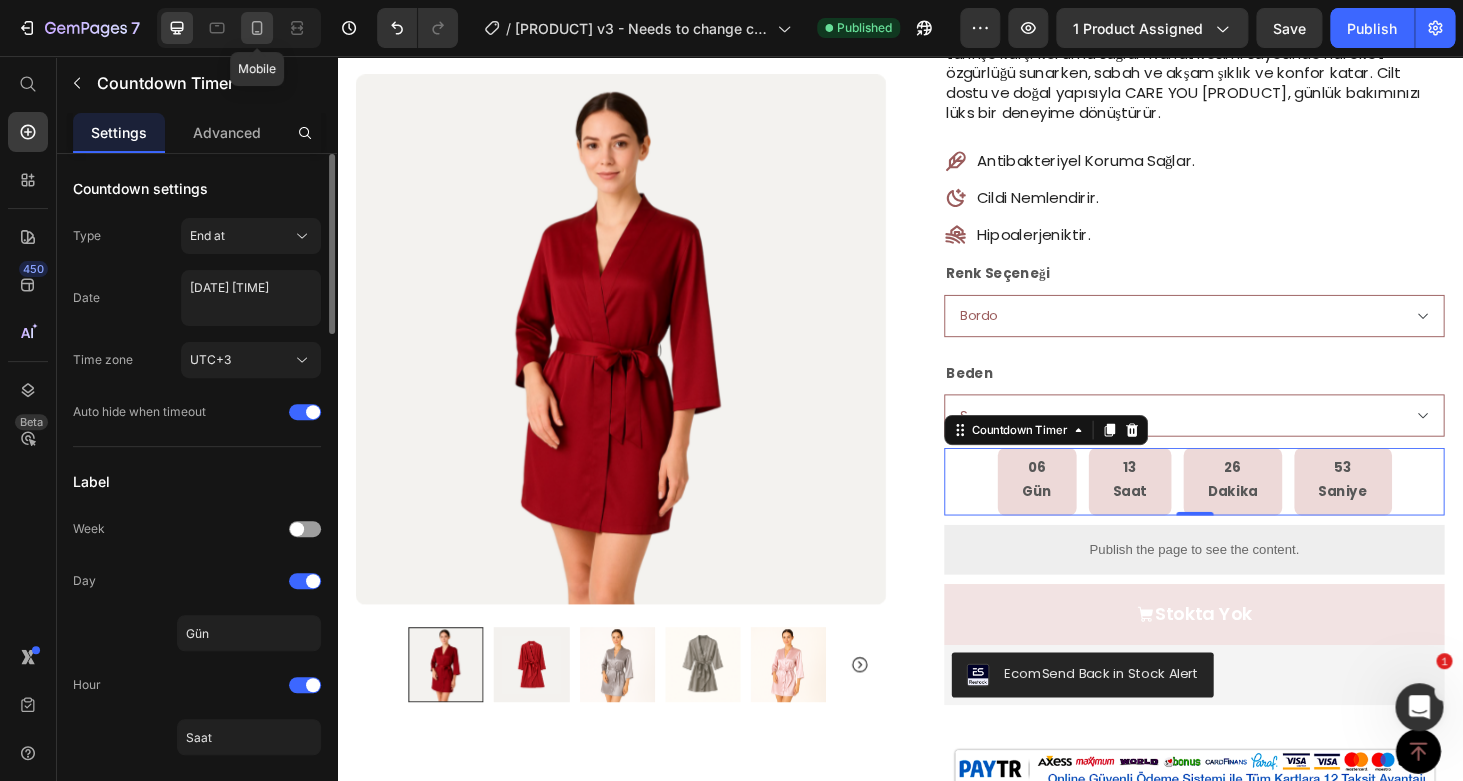 click 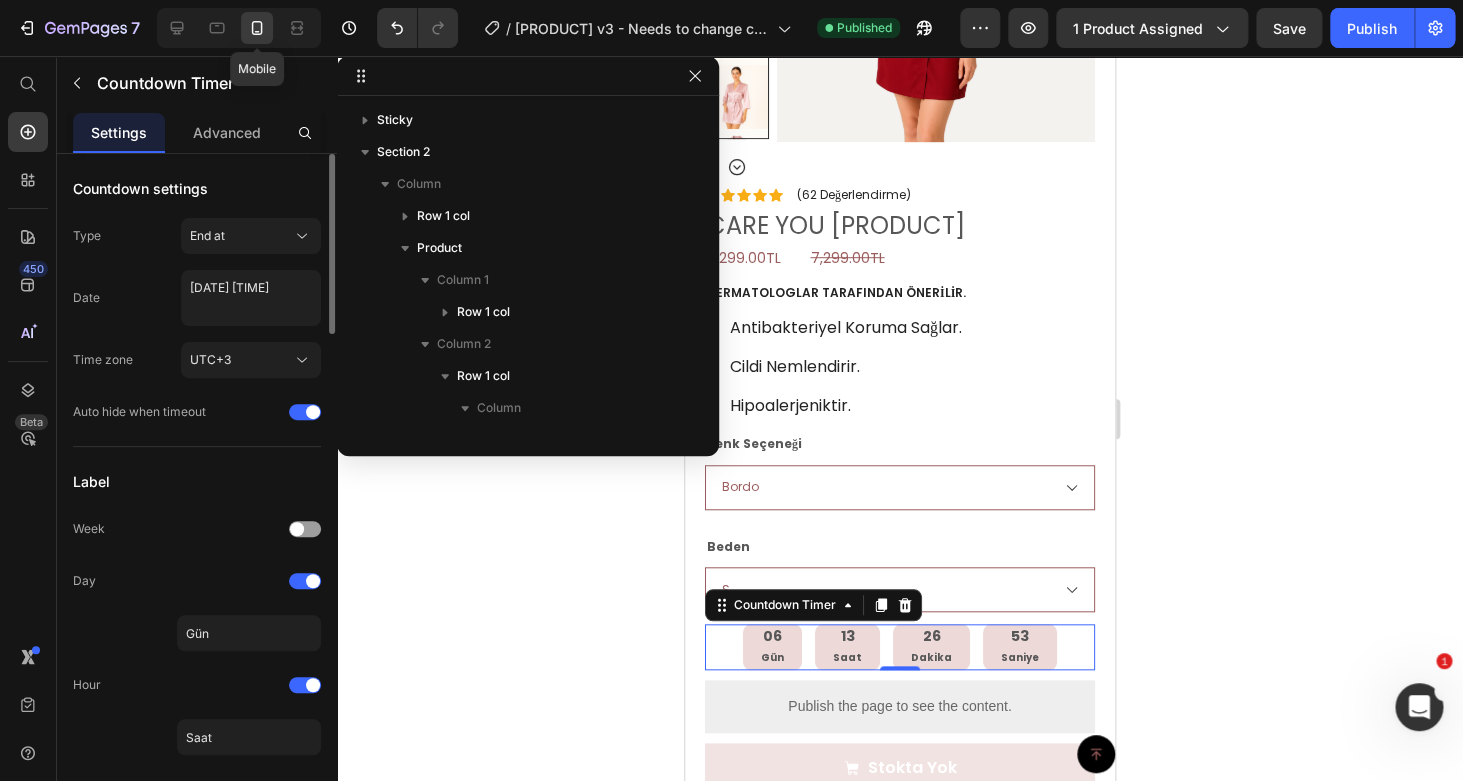 scroll, scrollTop: 410, scrollLeft: 0, axis: vertical 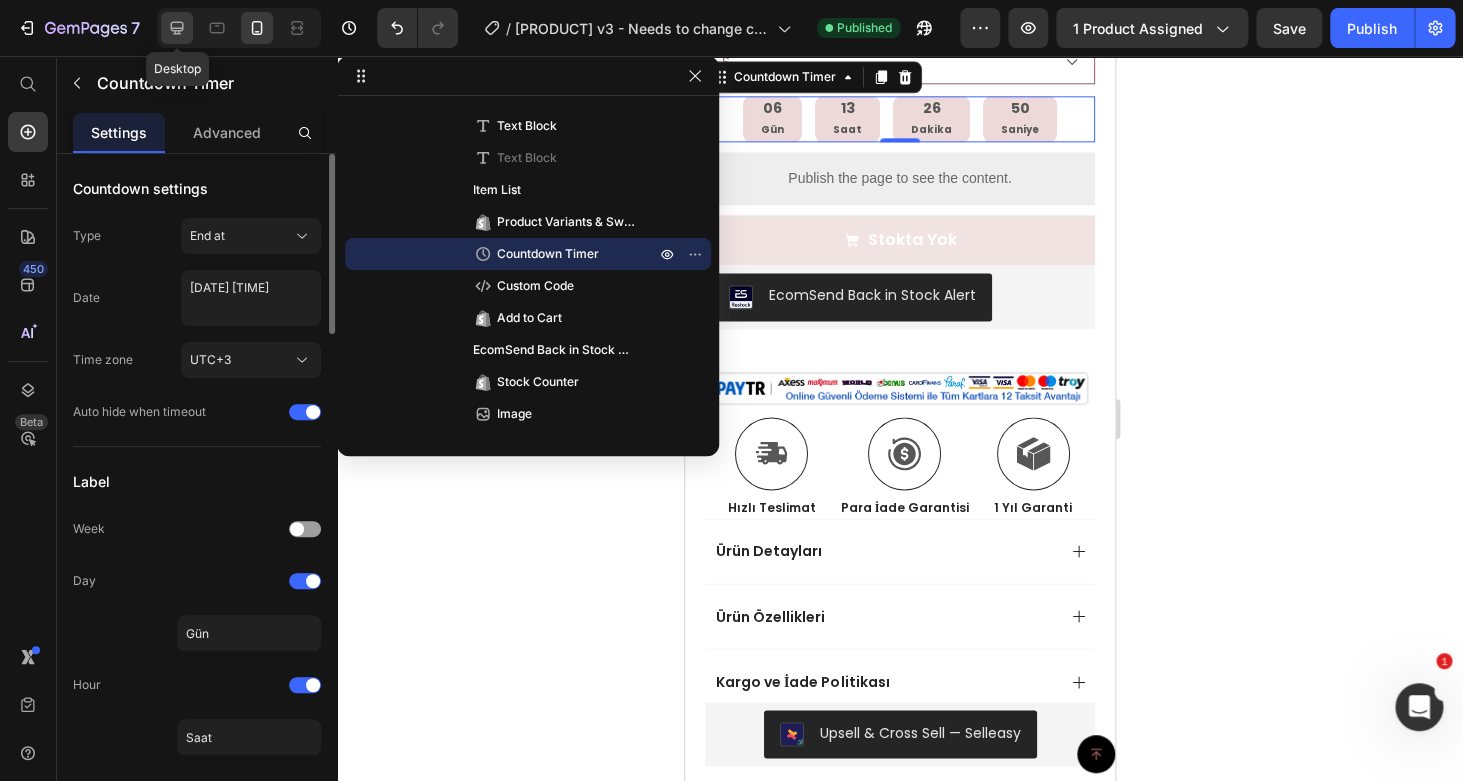 click 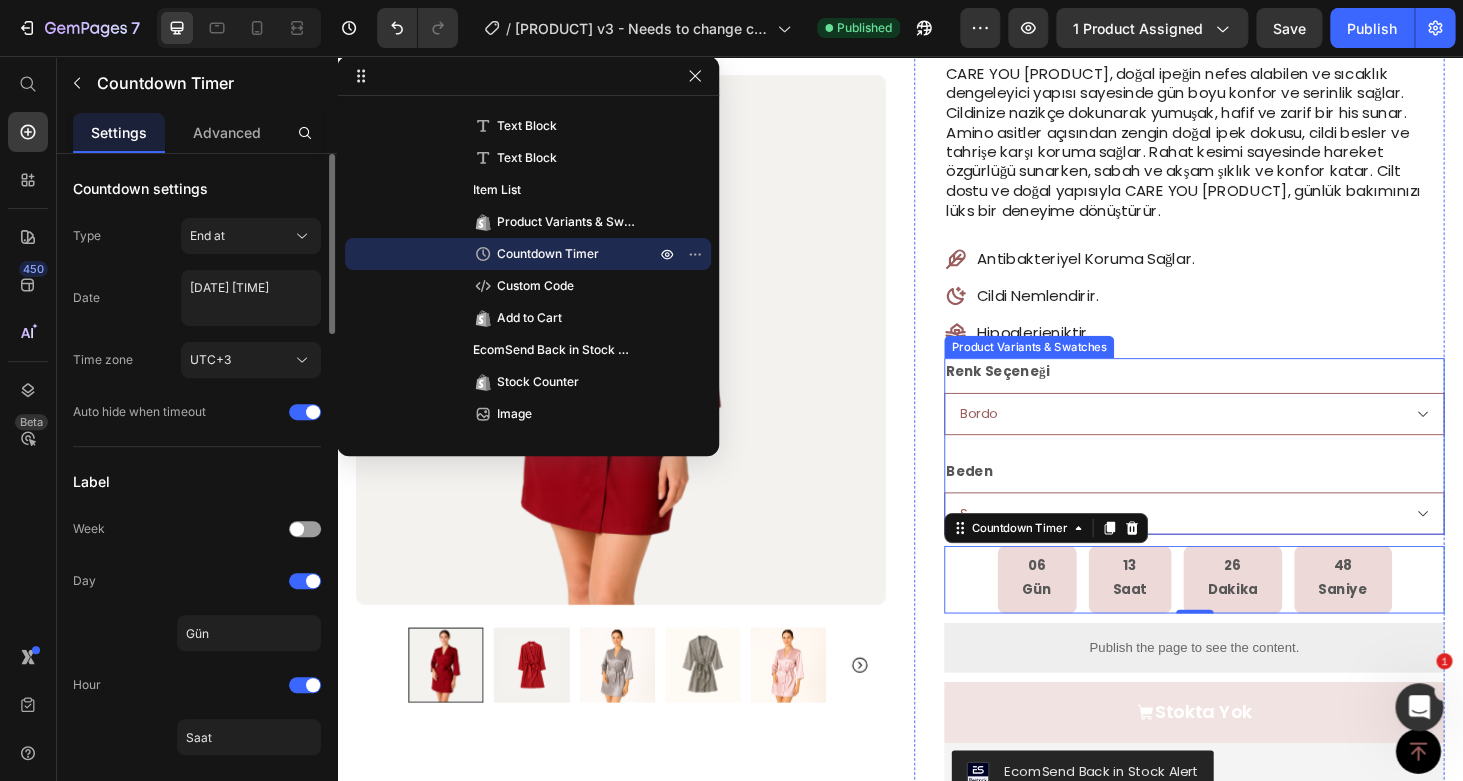 scroll, scrollTop: 274, scrollLeft: 0, axis: vertical 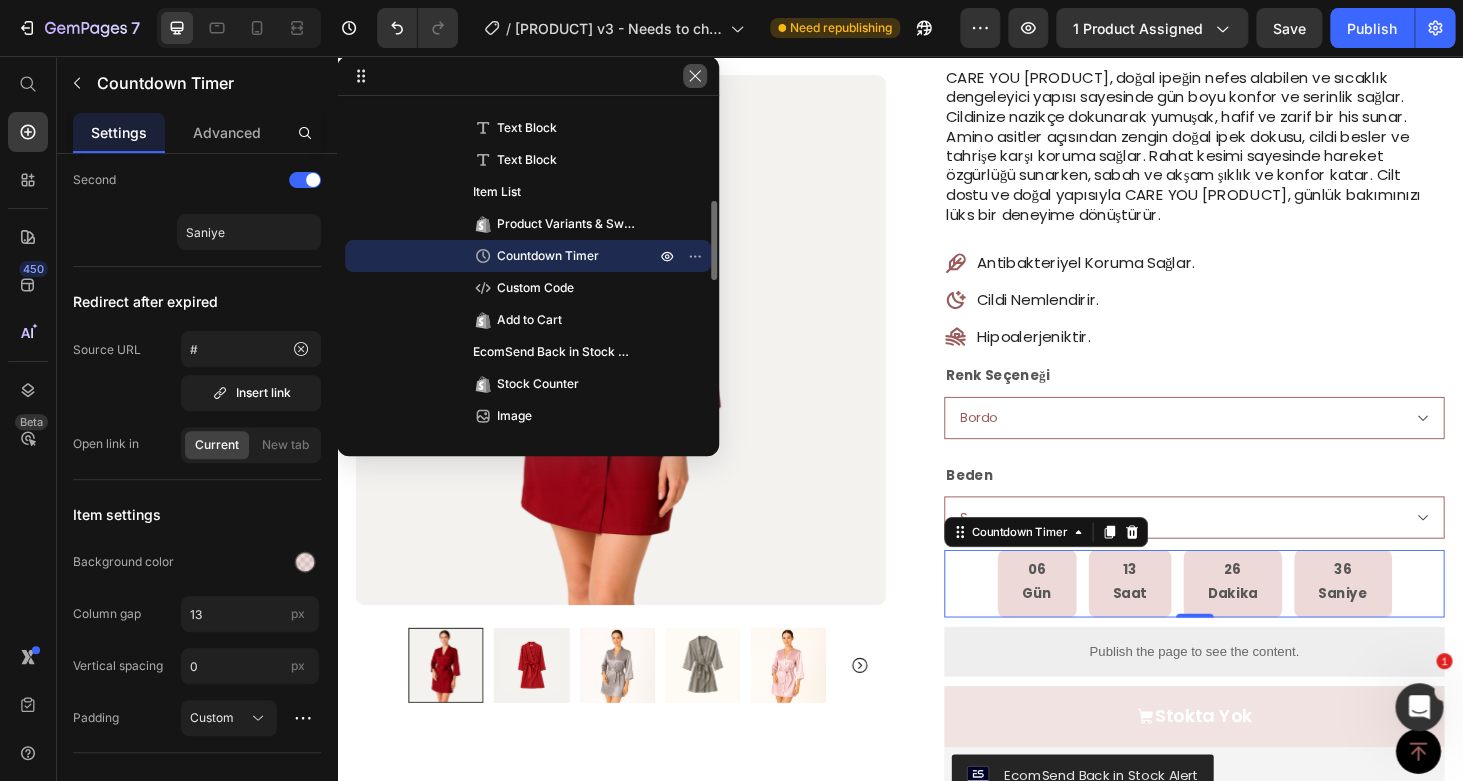drag, startPoint x: 695, startPoint y: 78, endPoint x: 382, endPoint y: 23, distance: 317.79553 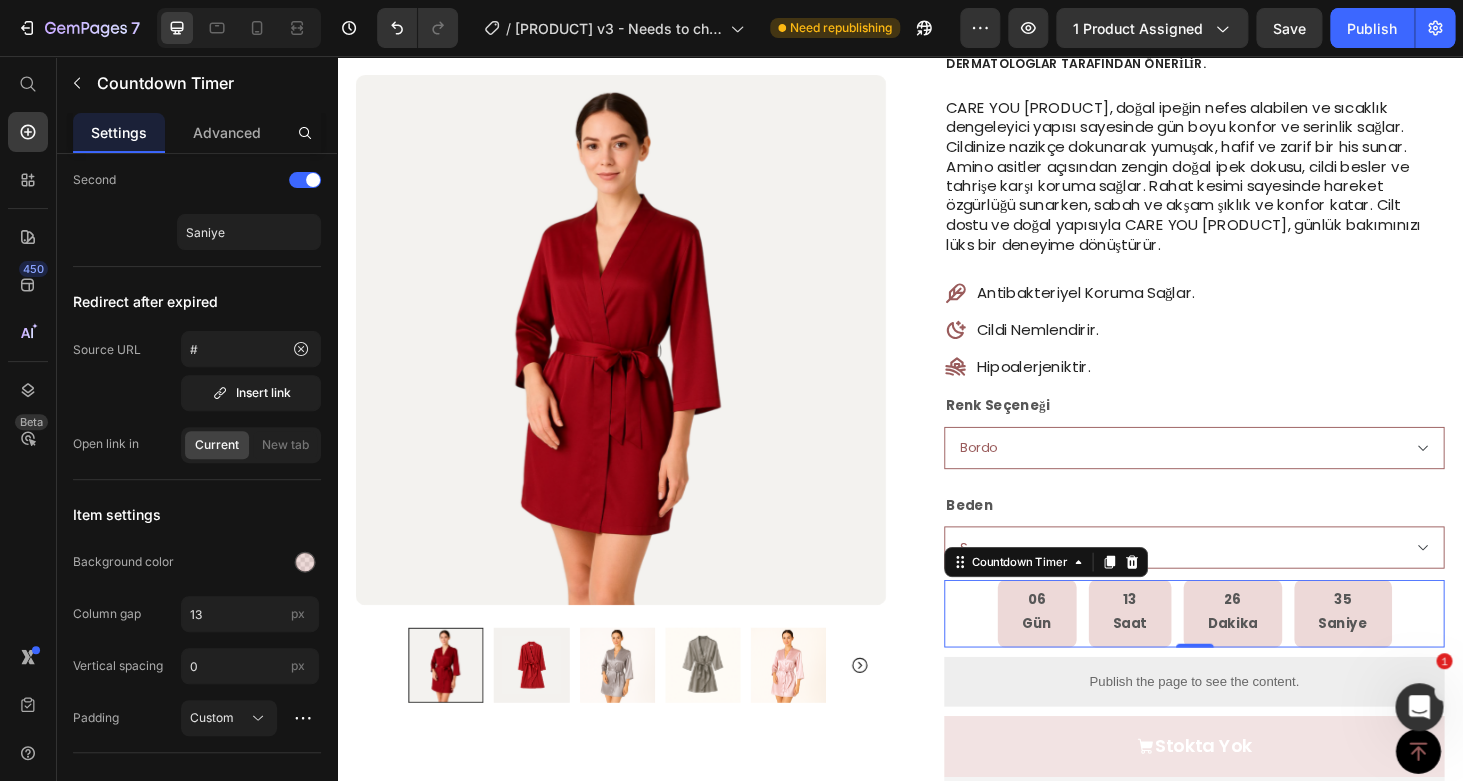 scroll, scrollTop: 238, scrollLeft: 0, axis: vertical 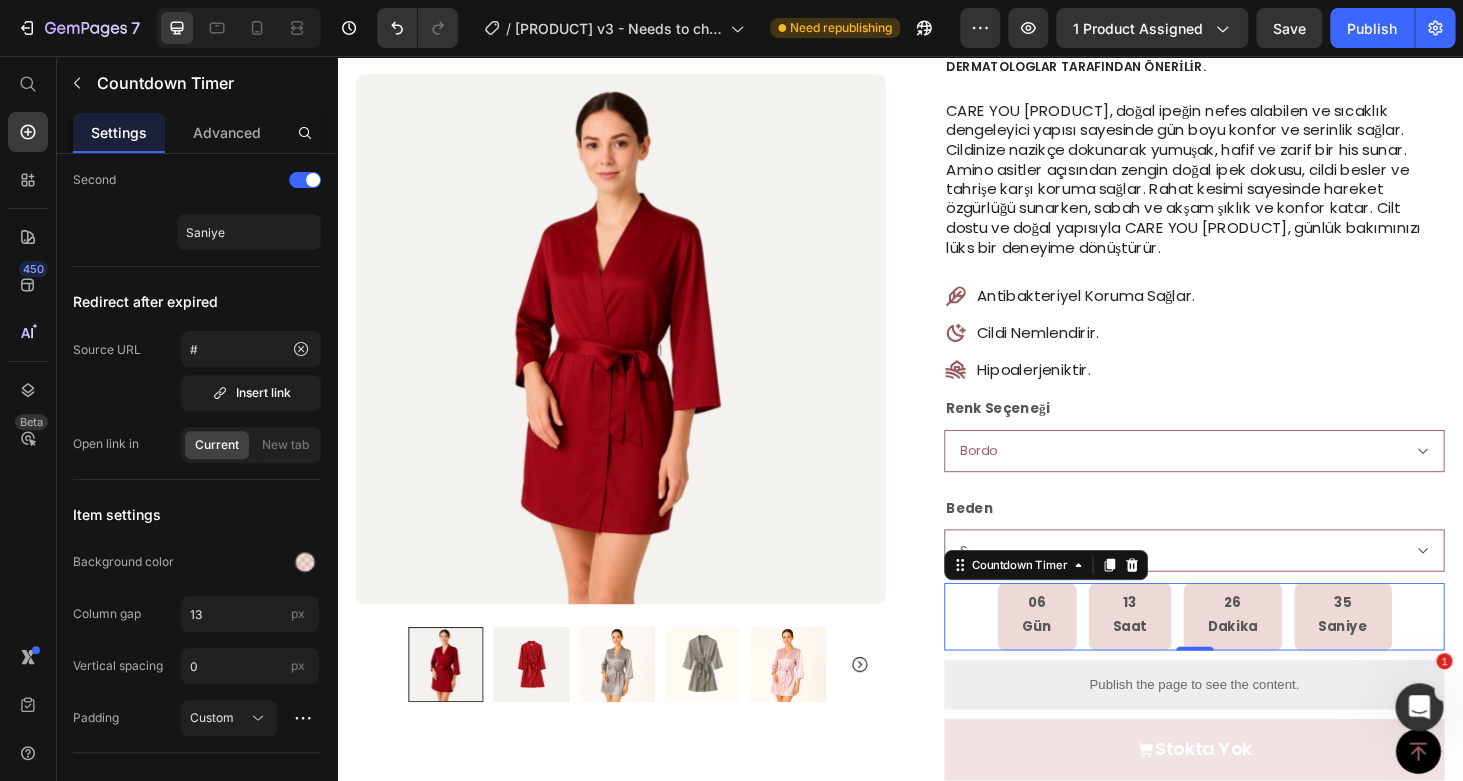 click on "[TIME] [TIME] [TIME] [TIME] Countdown Timer" at bounding box center (1250, 653) 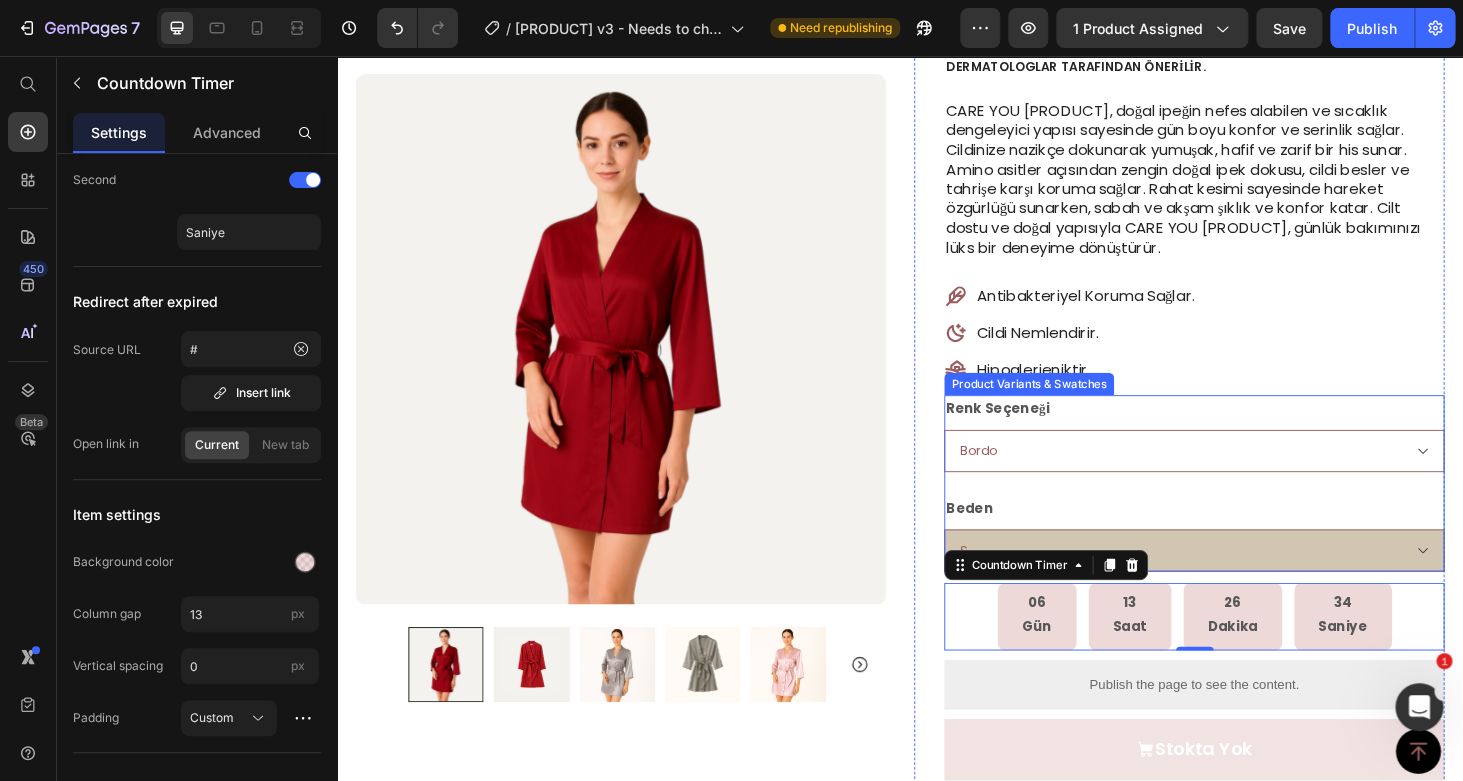 click on "S M L XL" at bounding box center (1250, 583) 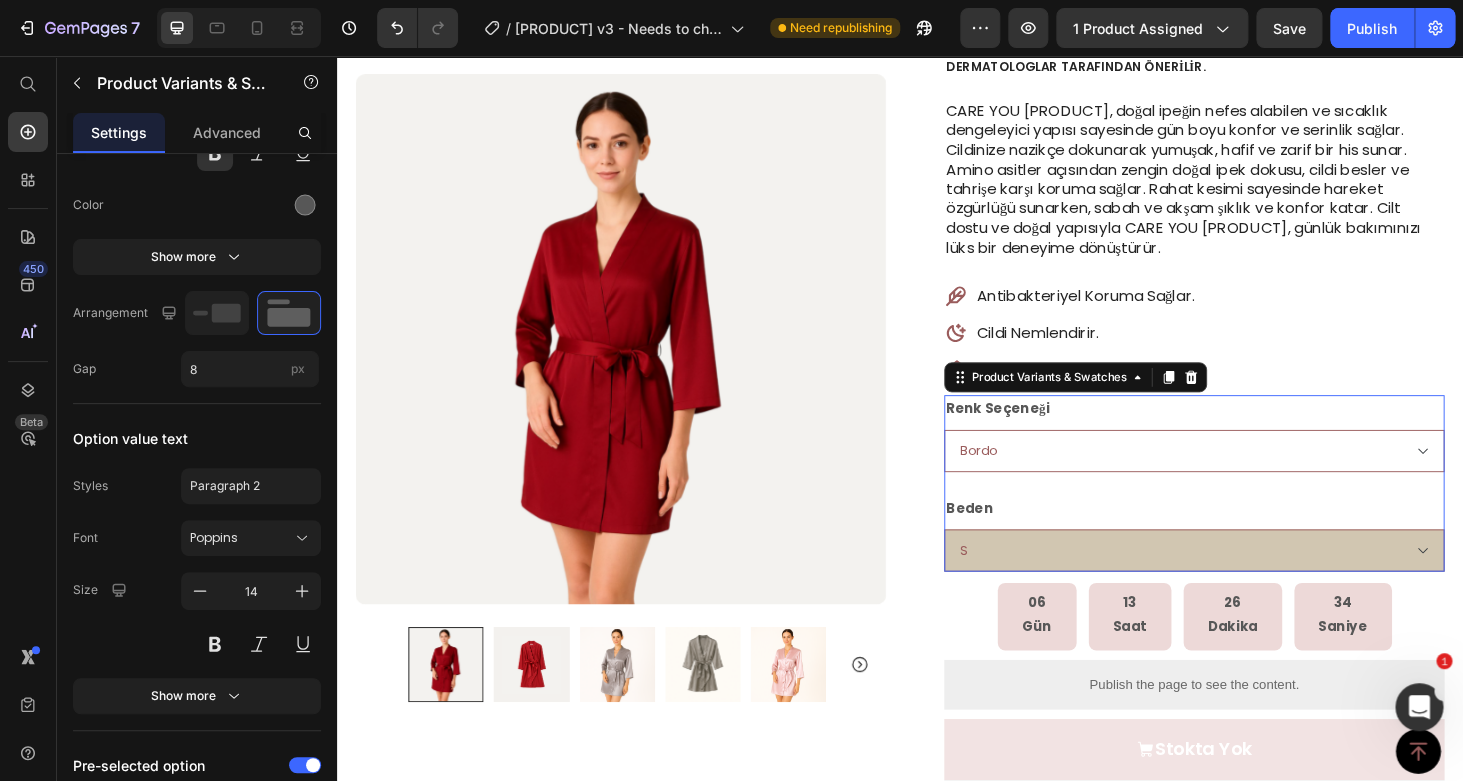 scroll, scrollTop: 0, scrollLeft: 0, axis: both 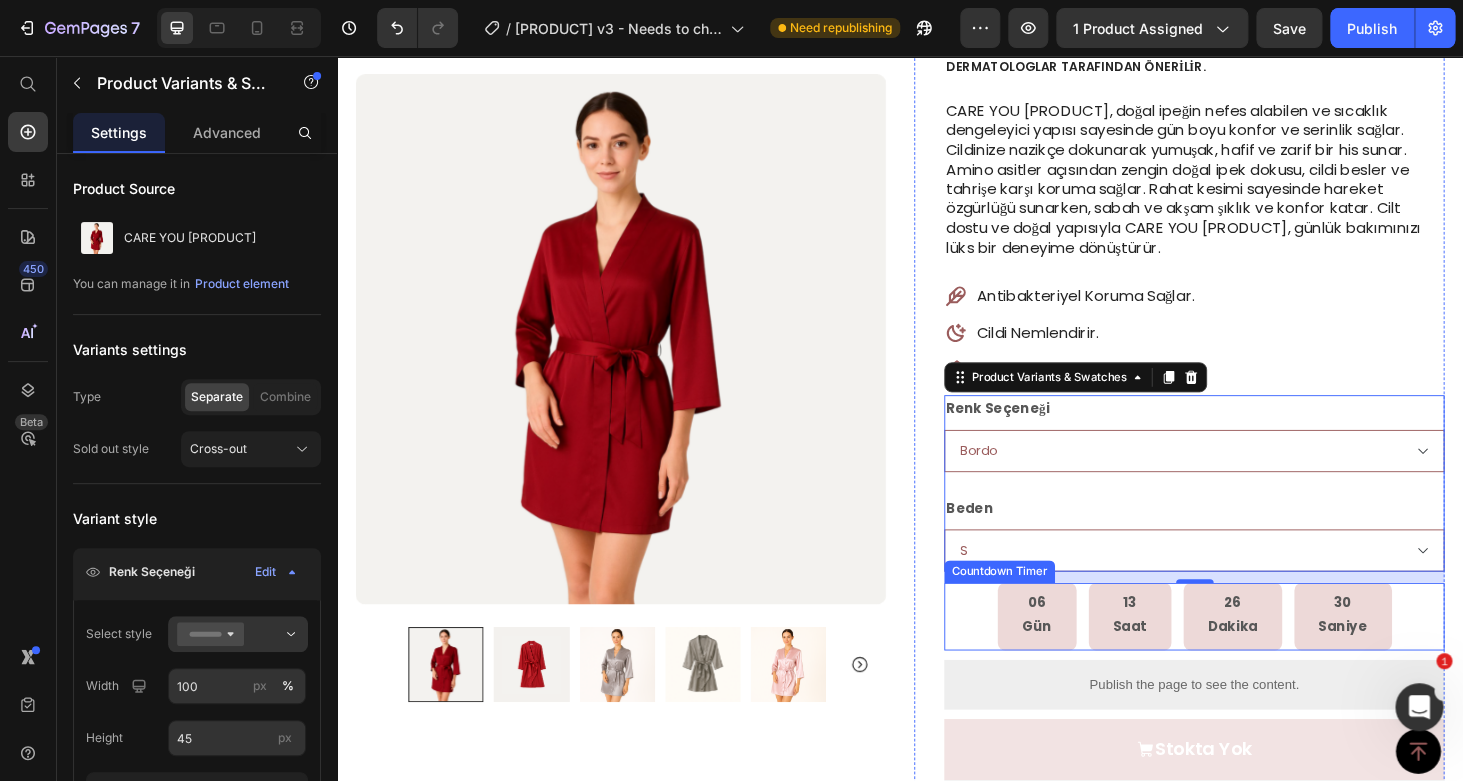 click on "06 Gün 13 Saat 26 Dakika 30 Saniye" at bounding box center [1250, 653] 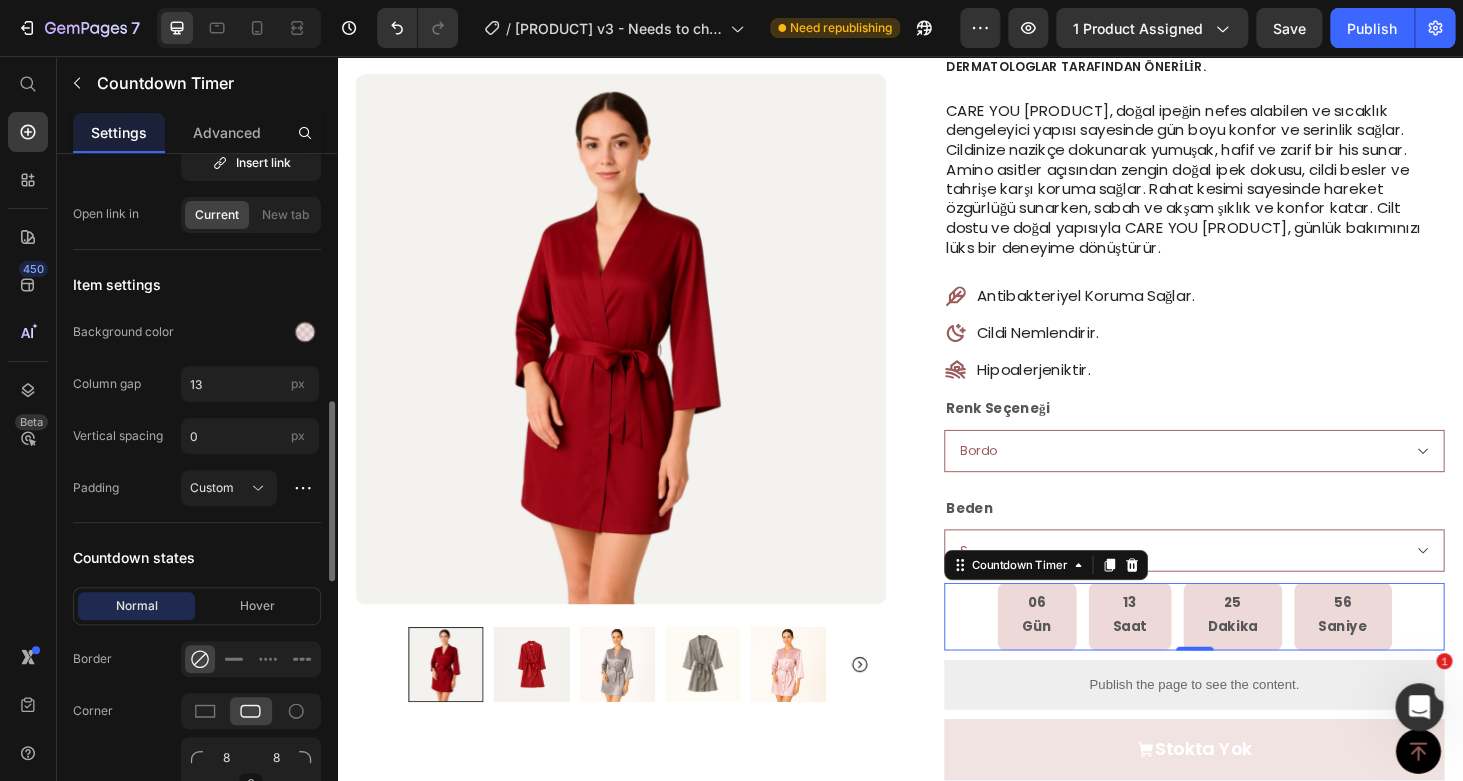 scroll, scrollTop: 952, scrollLeft: 0, axis: vertical 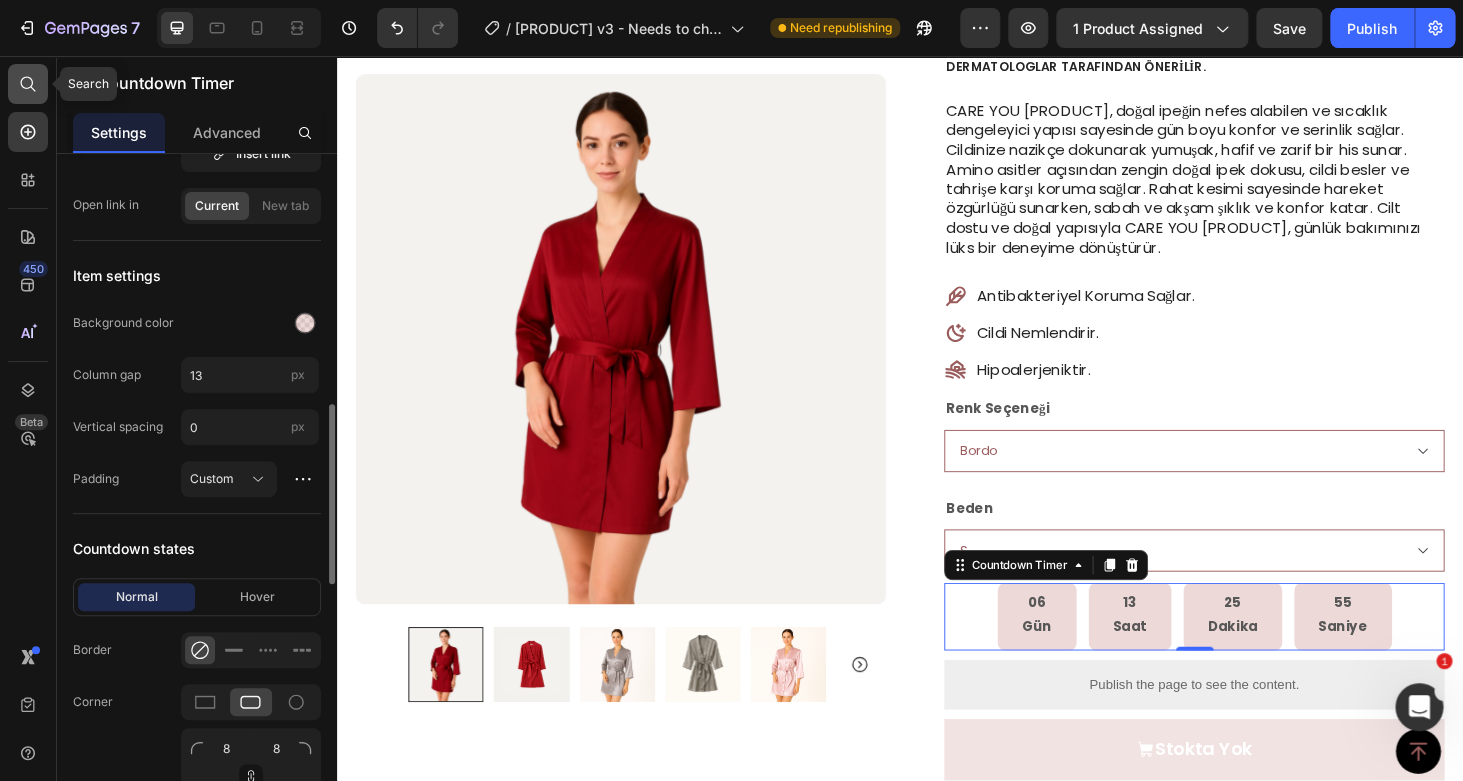 click 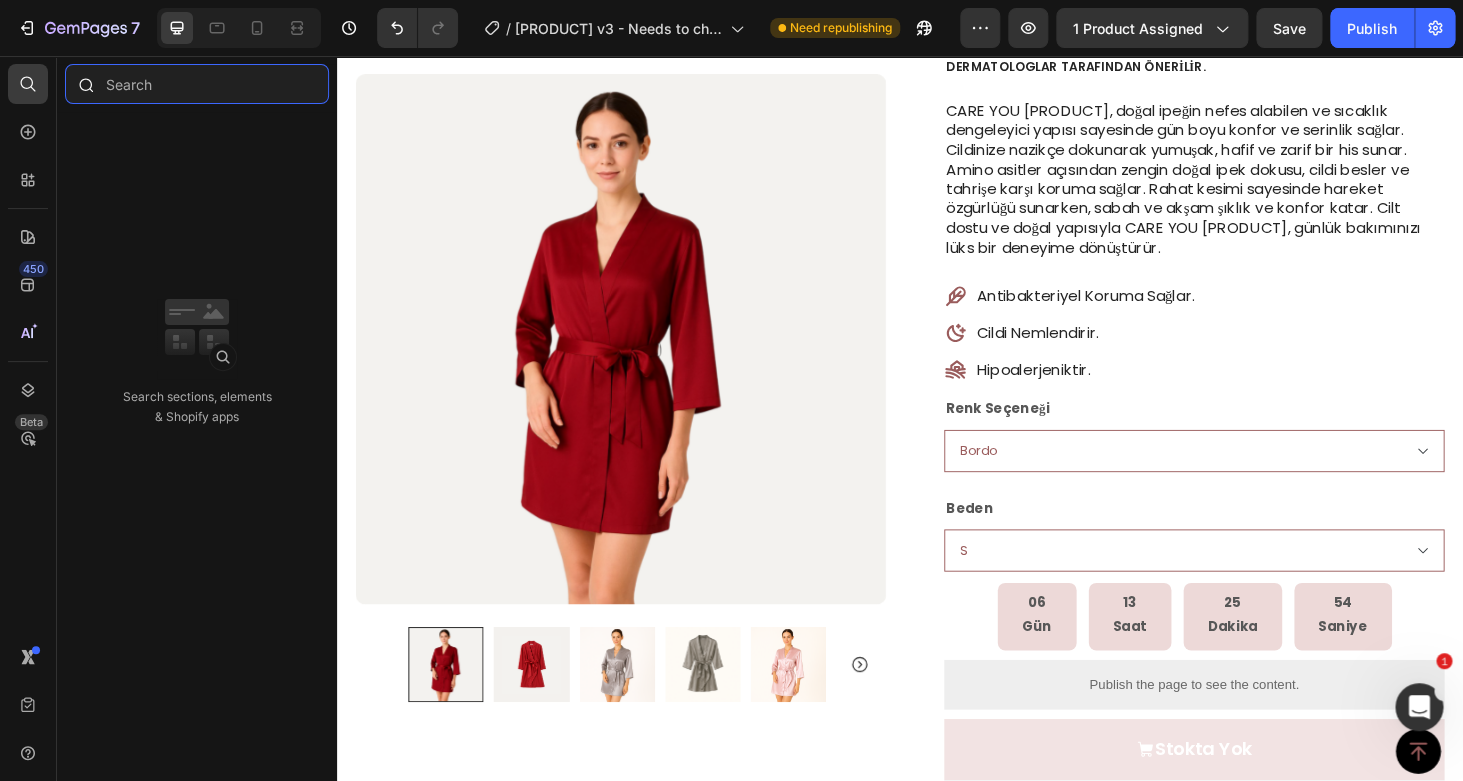 click at bounding box center [197, 84] 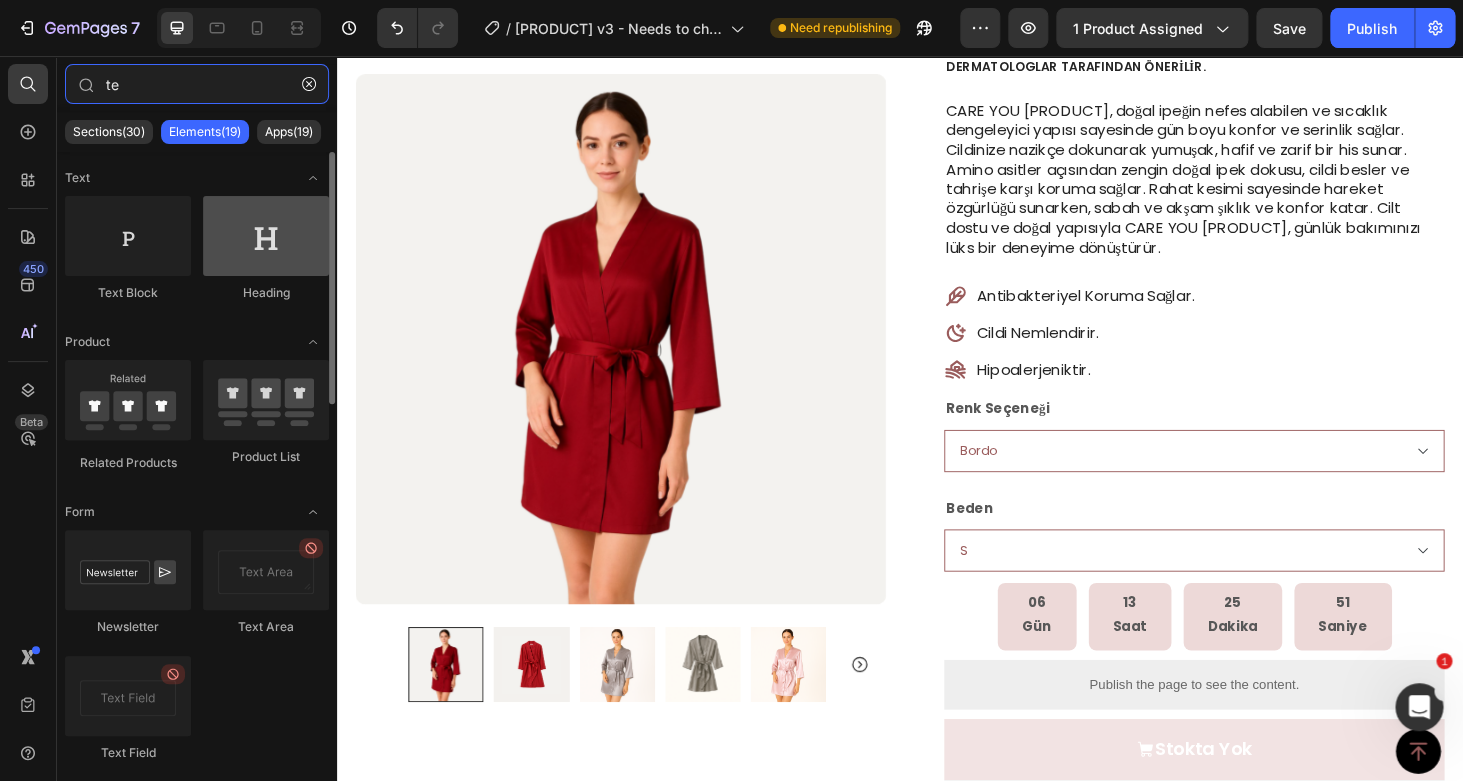 type on "te" 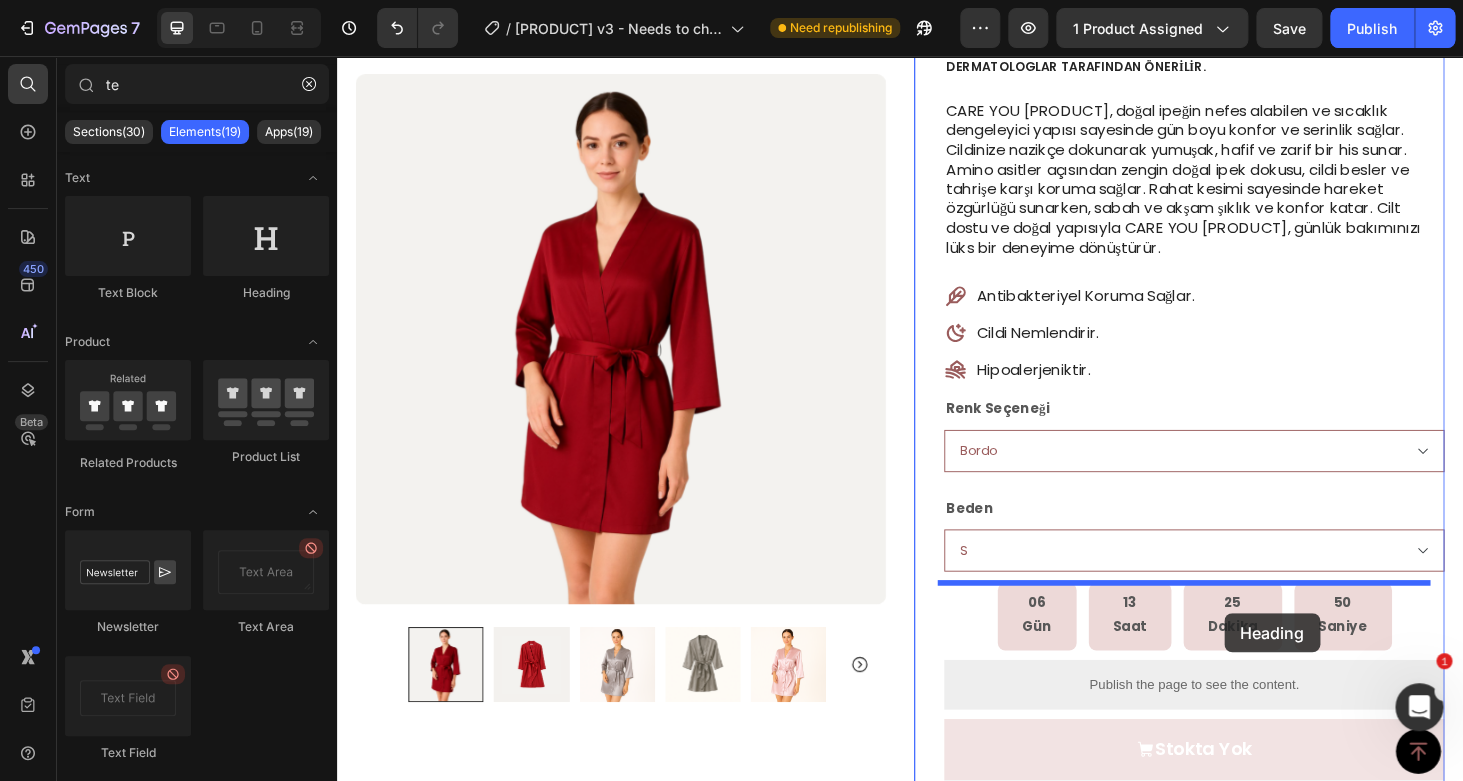drag, startPoint x: 584, startPoint y: 307, endPoint x: 1224, endPoint y: 613, distance: 709.3913 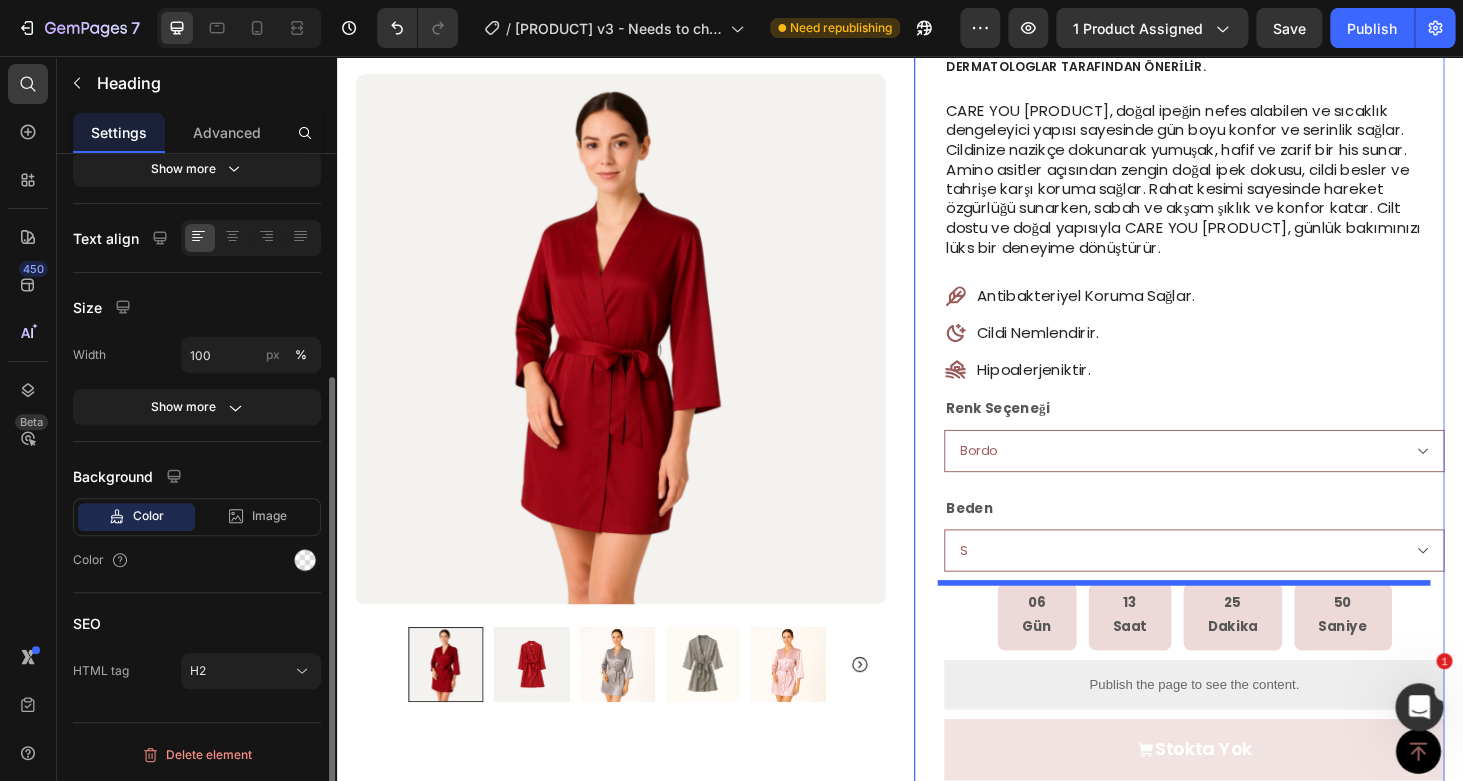 scroll, scrollTop: 0, scrollLeft: 0, axis: both 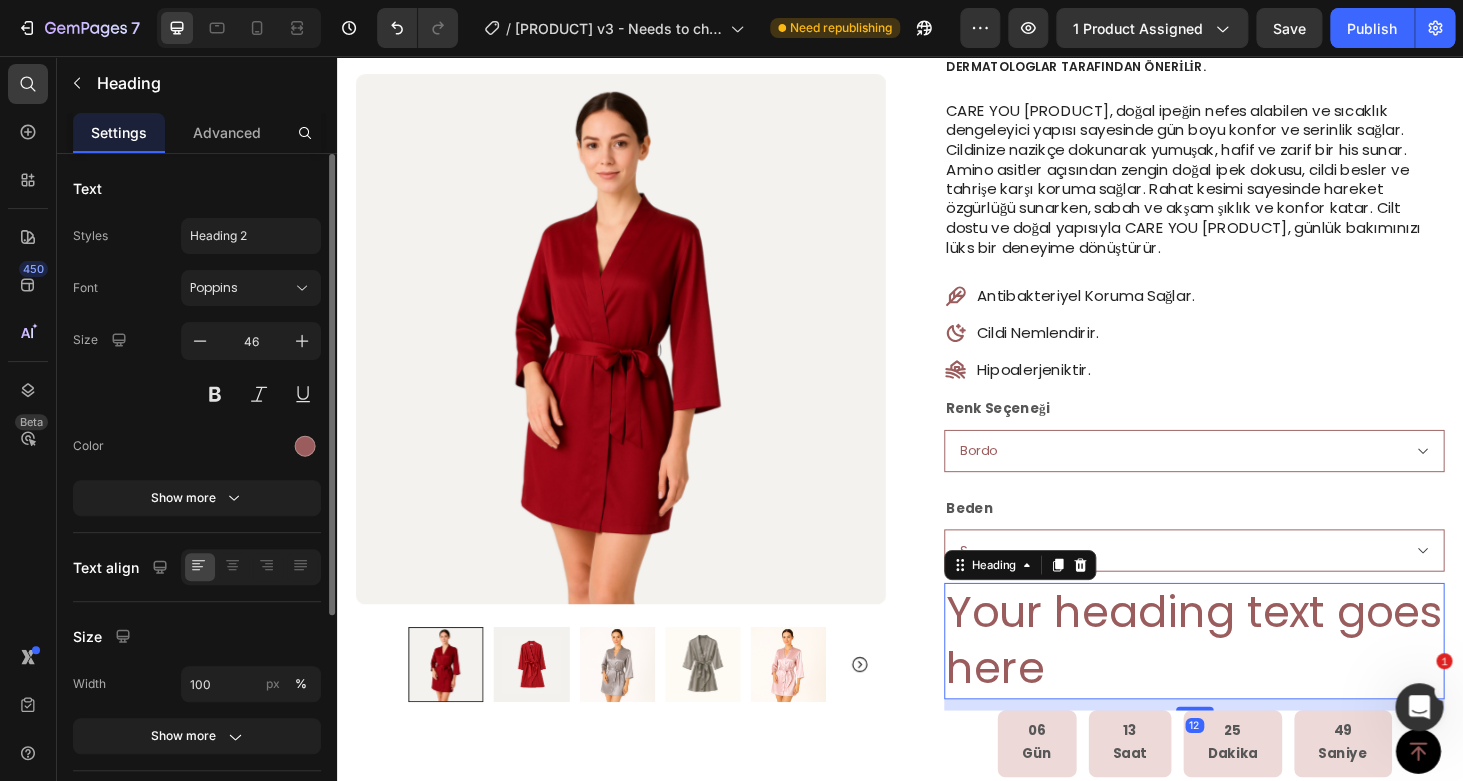 click on "Your heading text goes here" at bounding box center [1250, 680] 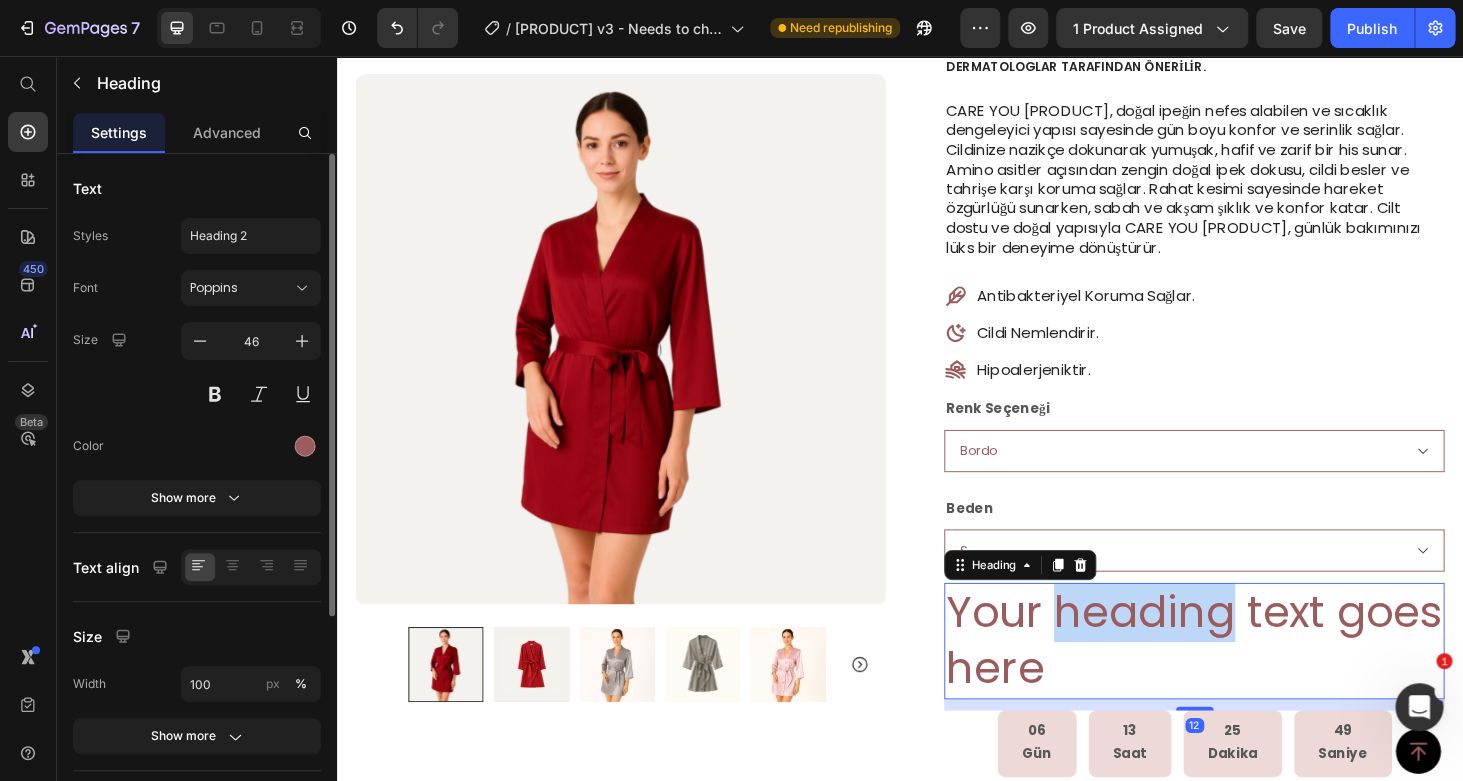 click on "Your heading text goes here" at bounding box center (1250, 680) 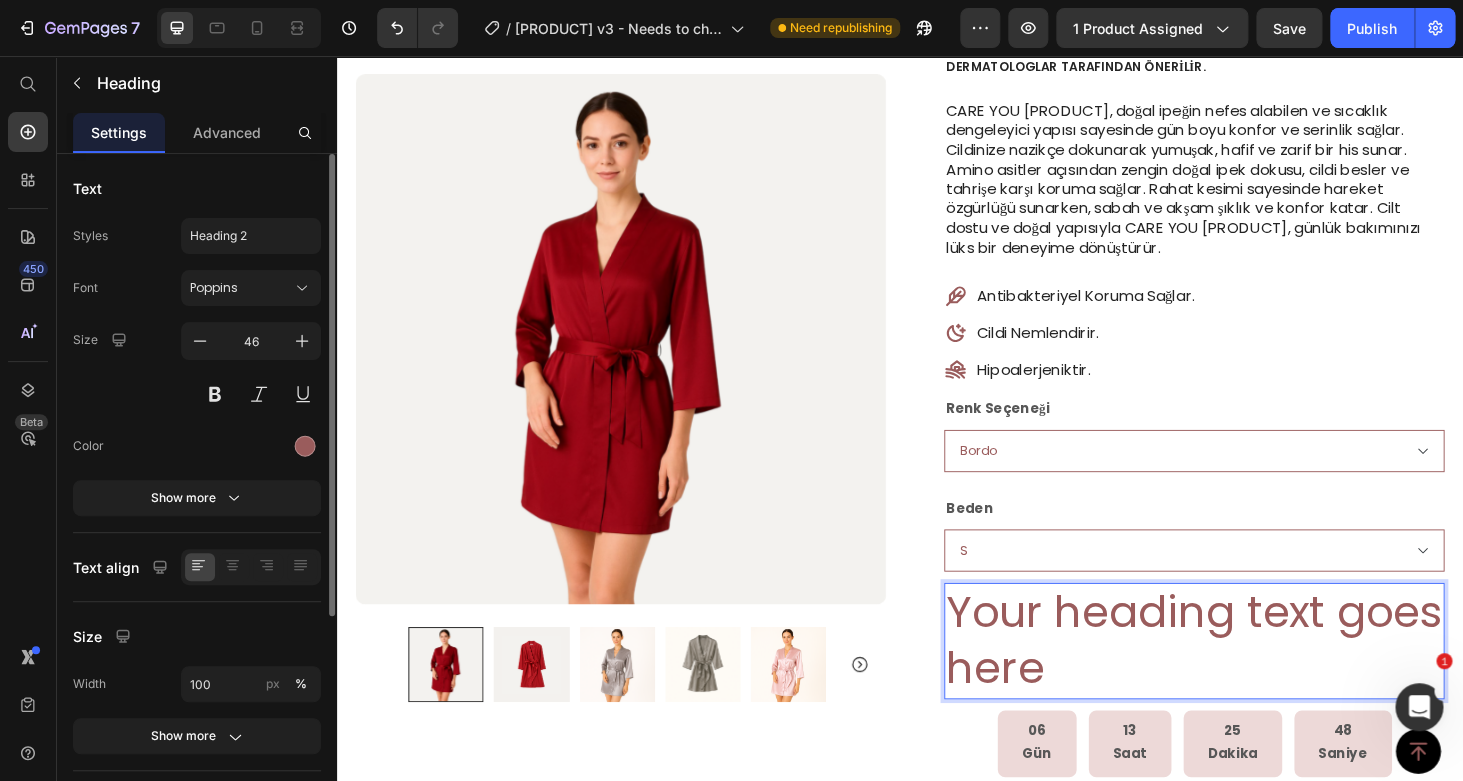 click on "Your heading text goes here" at bounding box center (1250, 680) 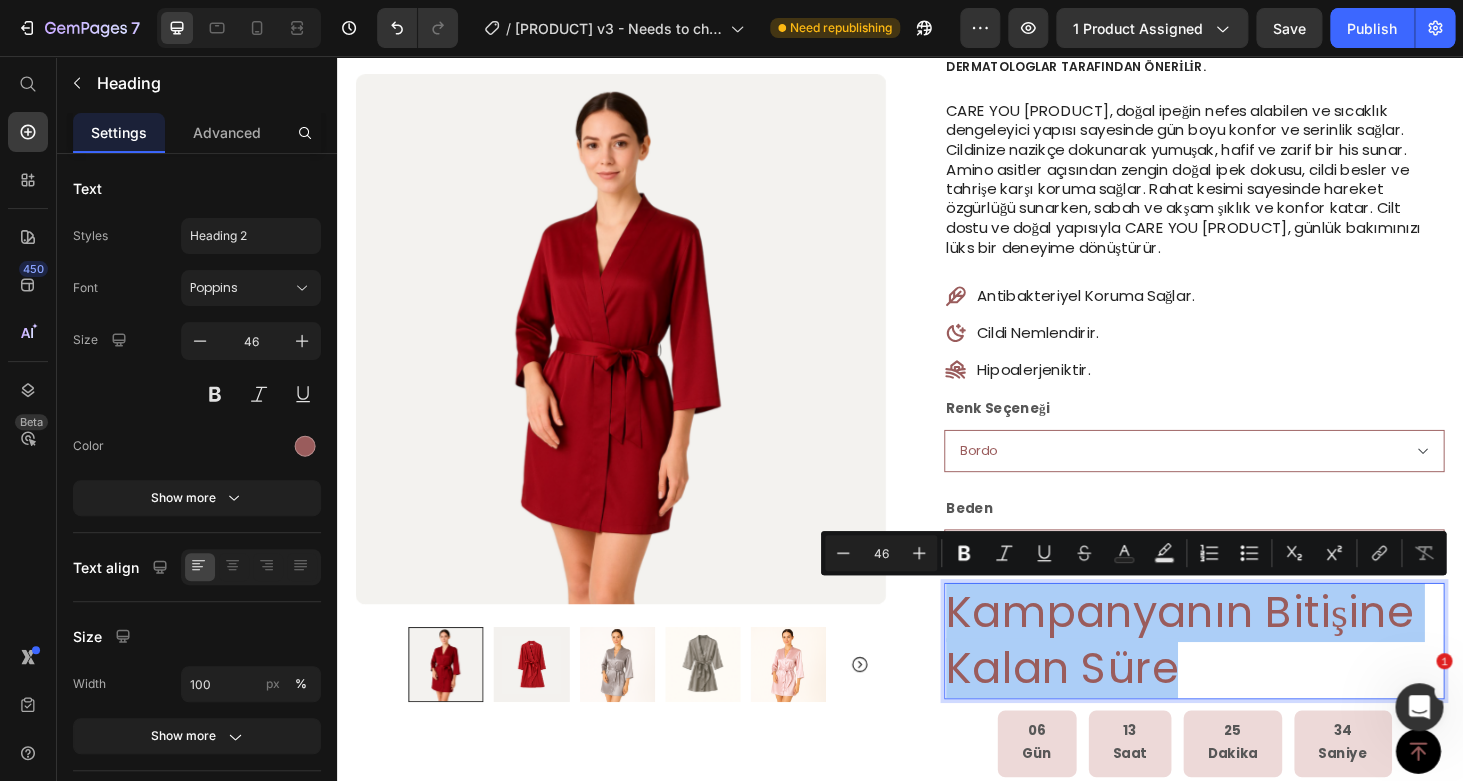 click on "46" at bounding box center (881, 553) 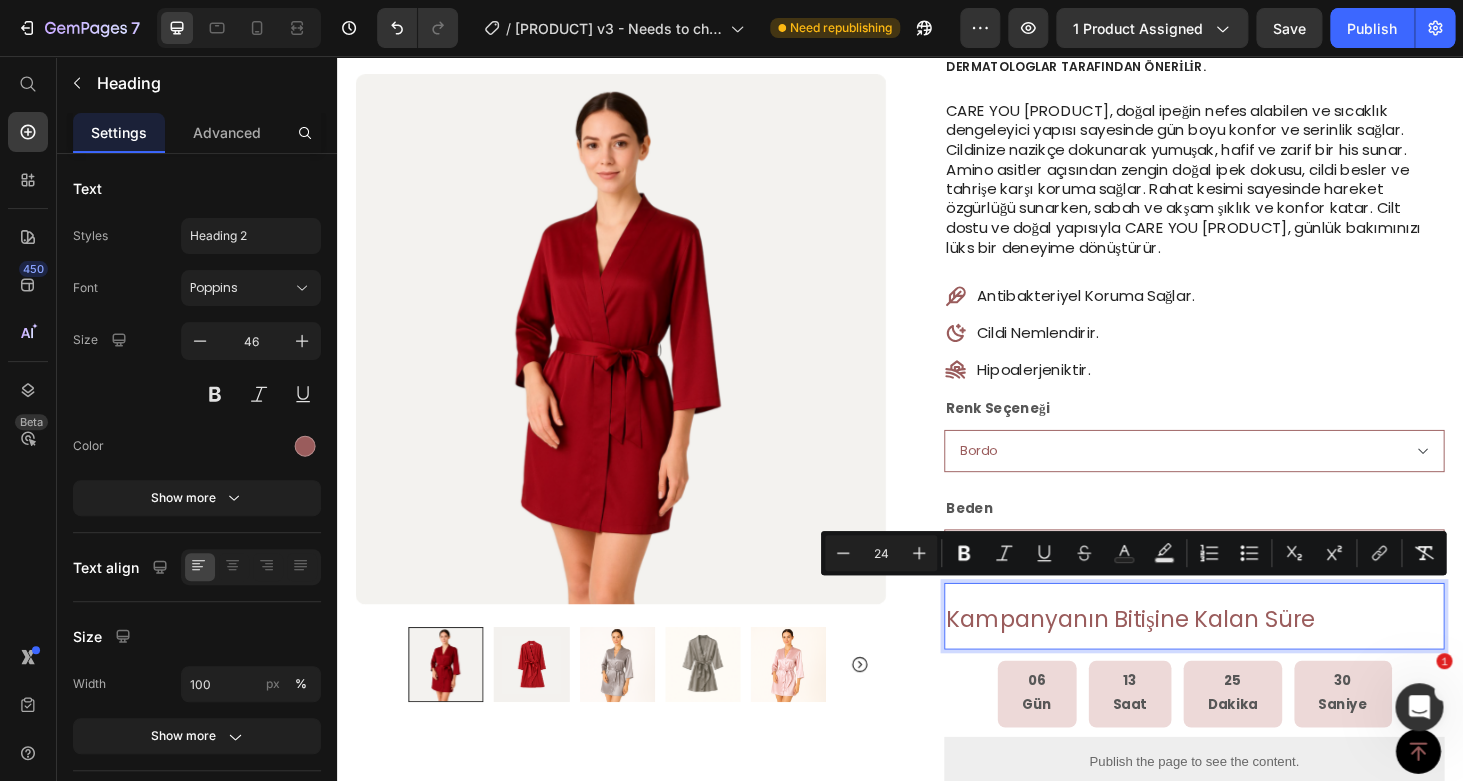 type on "2" 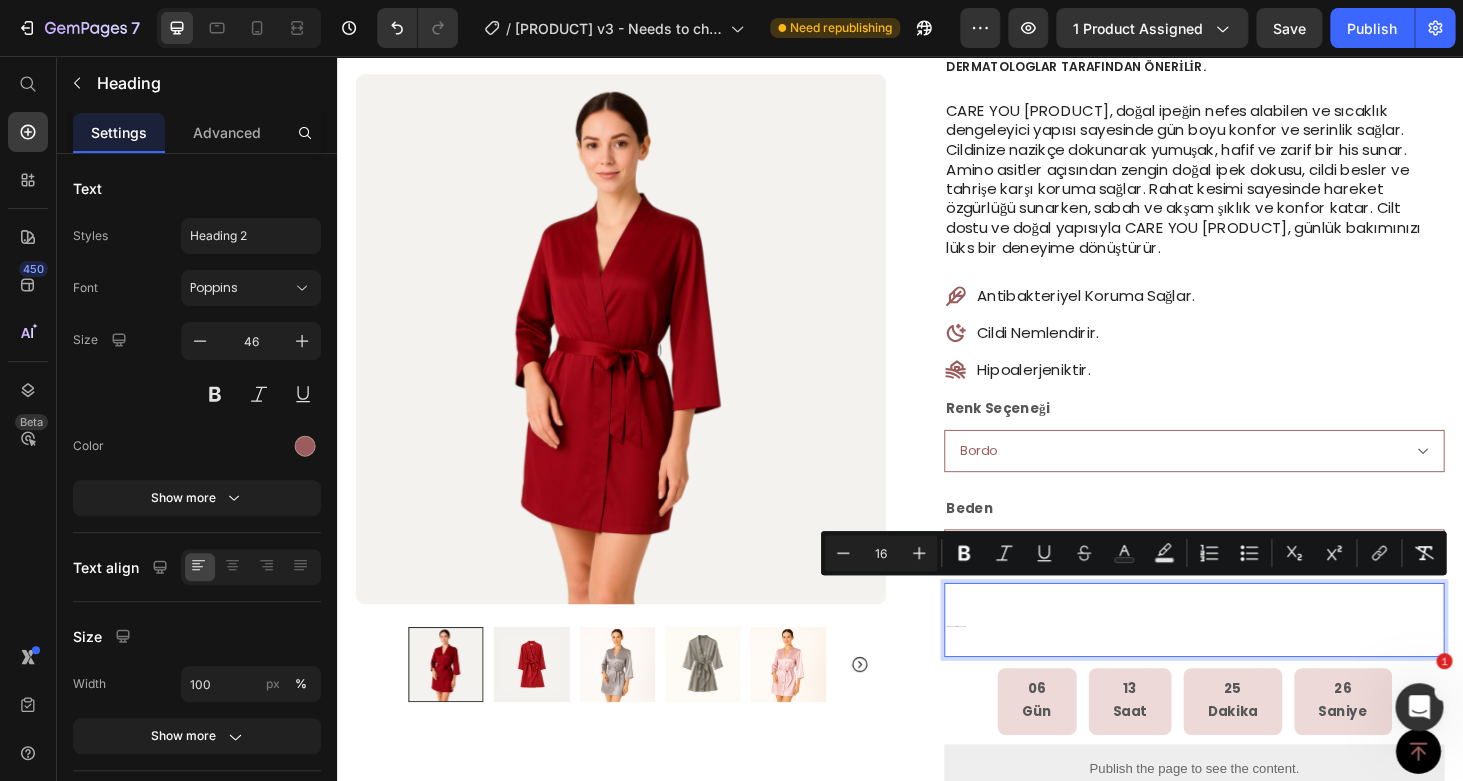 type on "16" 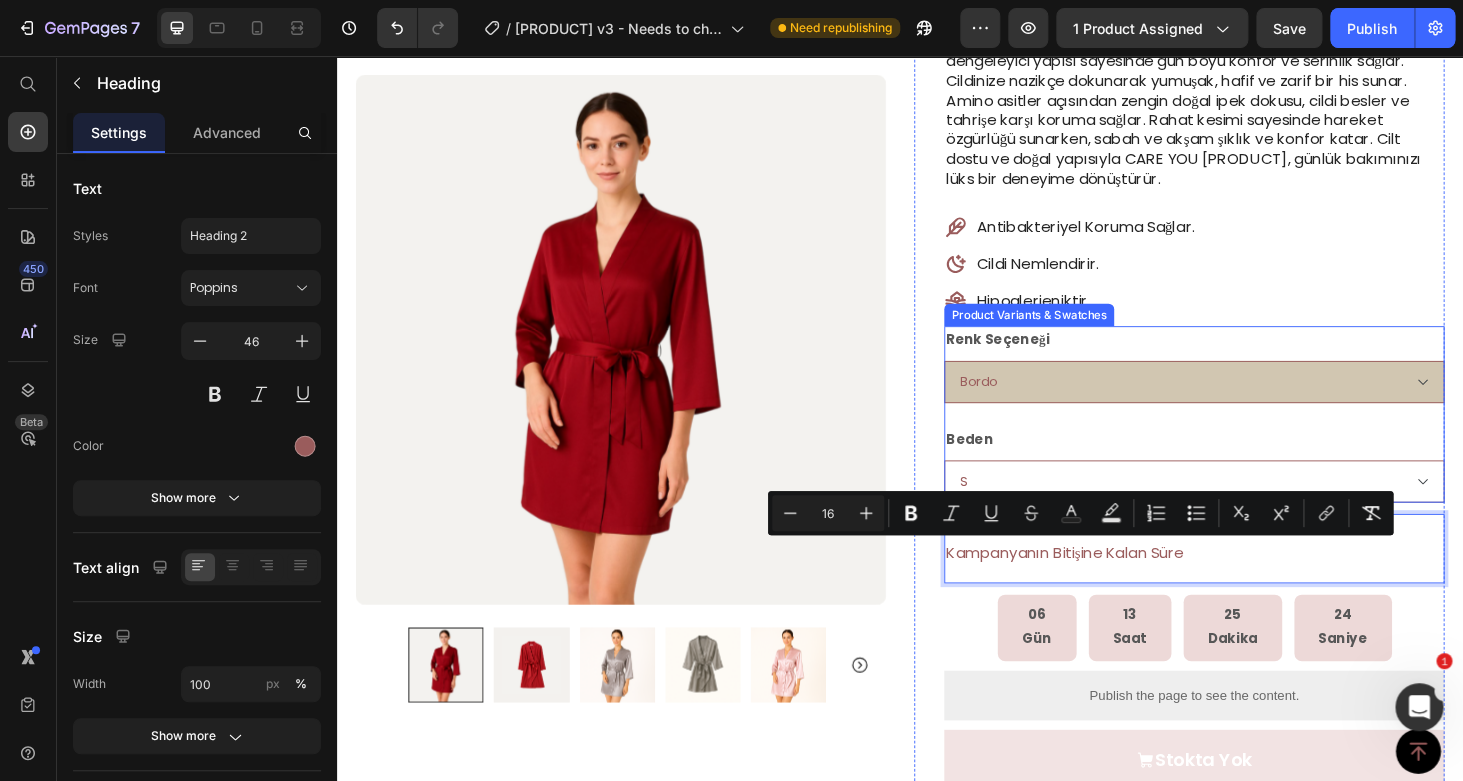 scroll, scrollTop: 303, scrollLeft: 0, axis: vertical 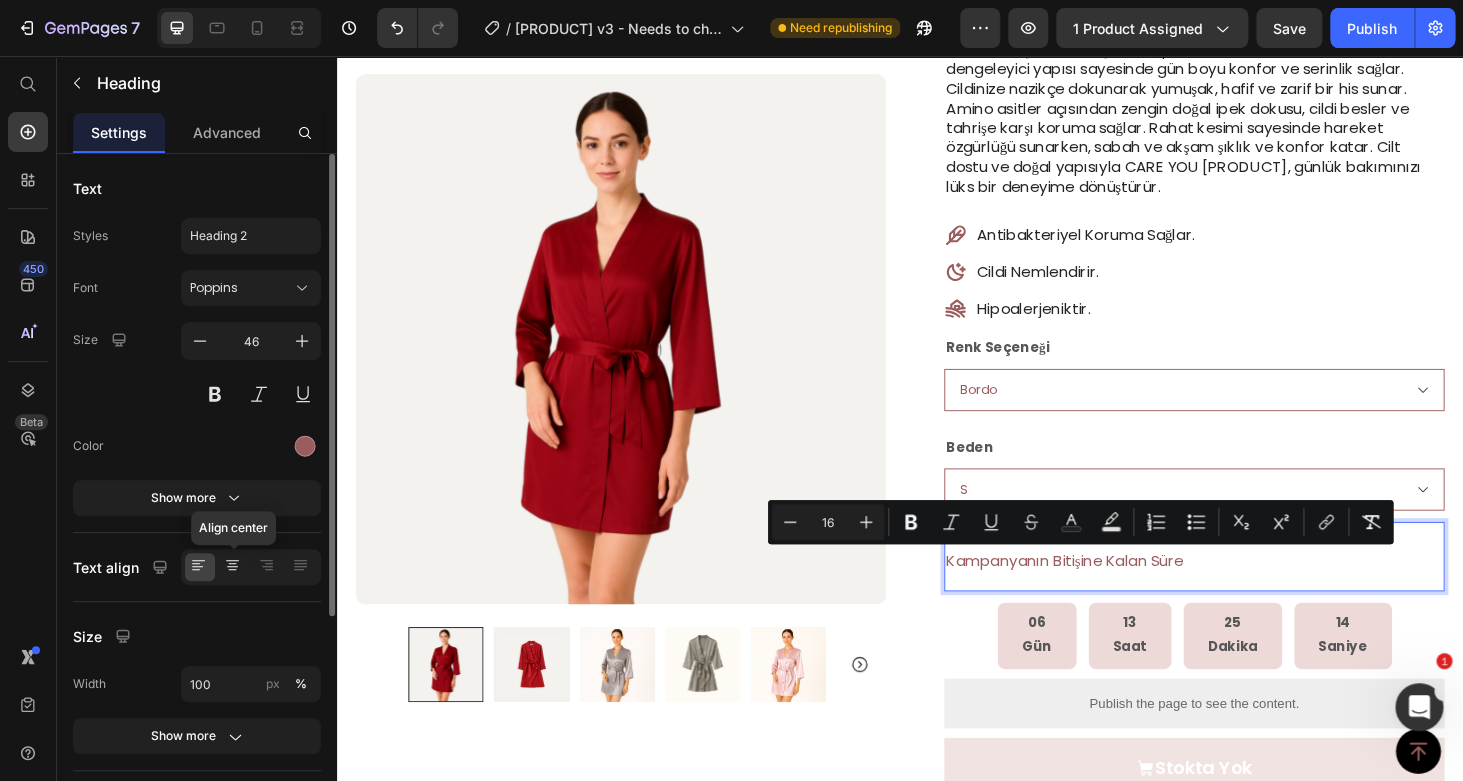 click 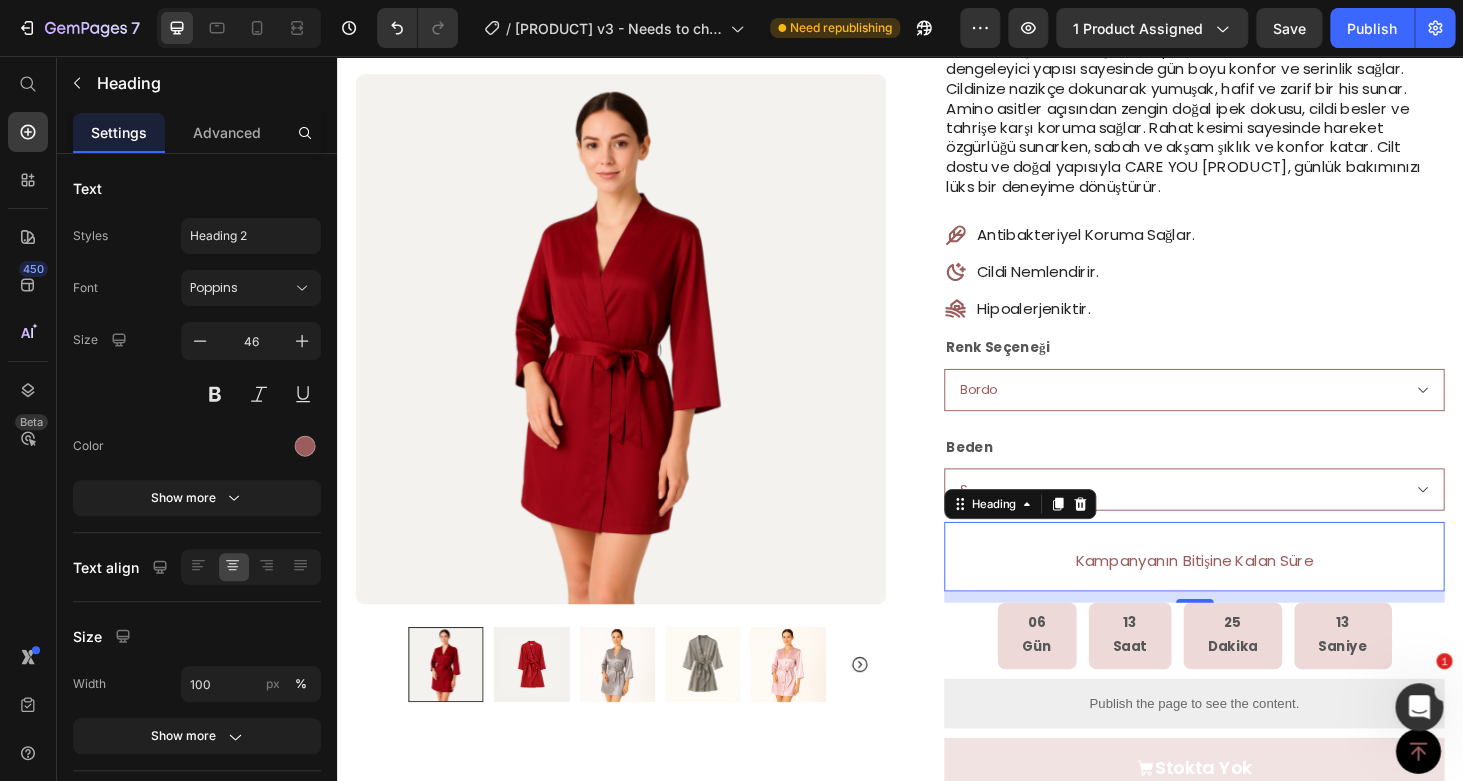 click on "Kampanyanın Bitişine Kalan Süre" at bounding box center (1250, 590) 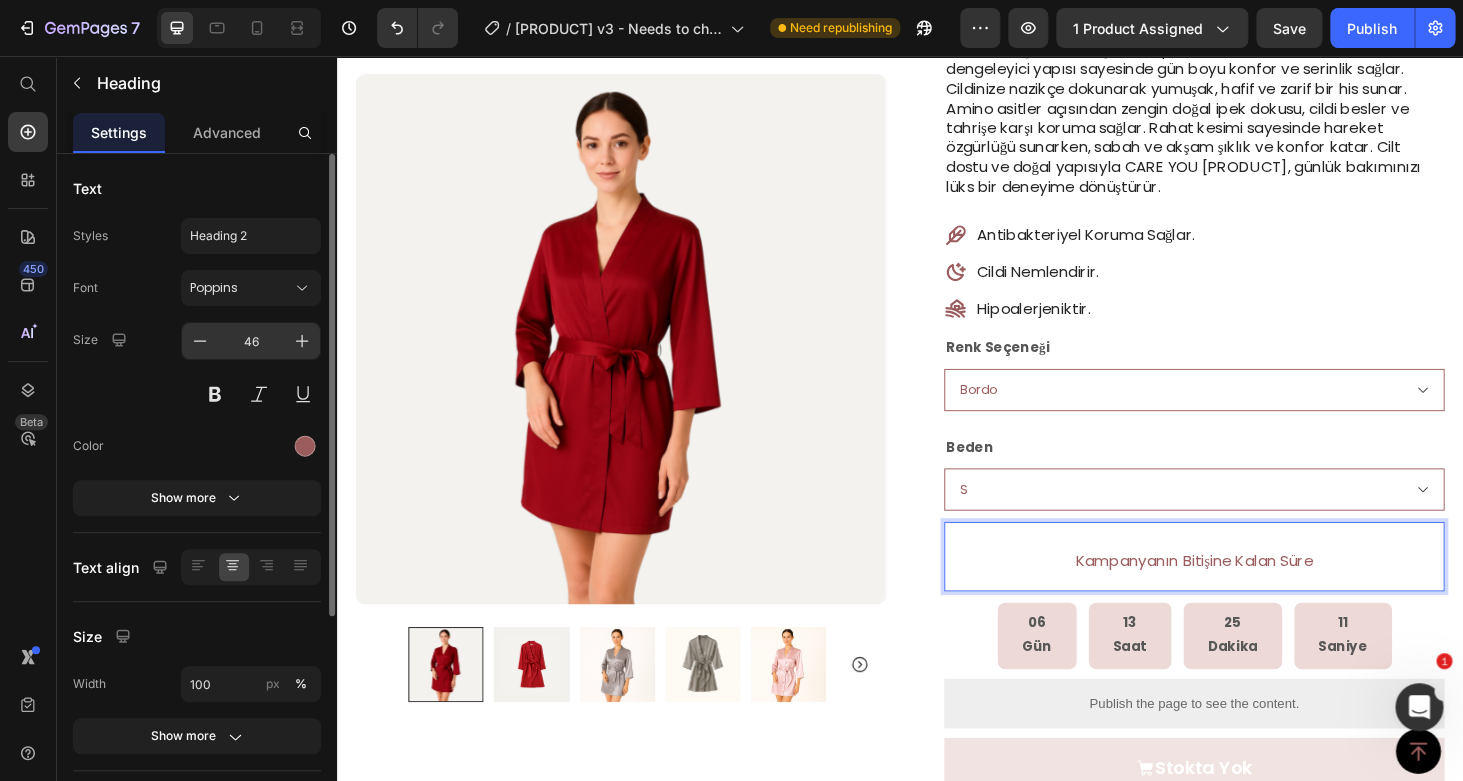 click on "46" at bounding box center (251, 341) 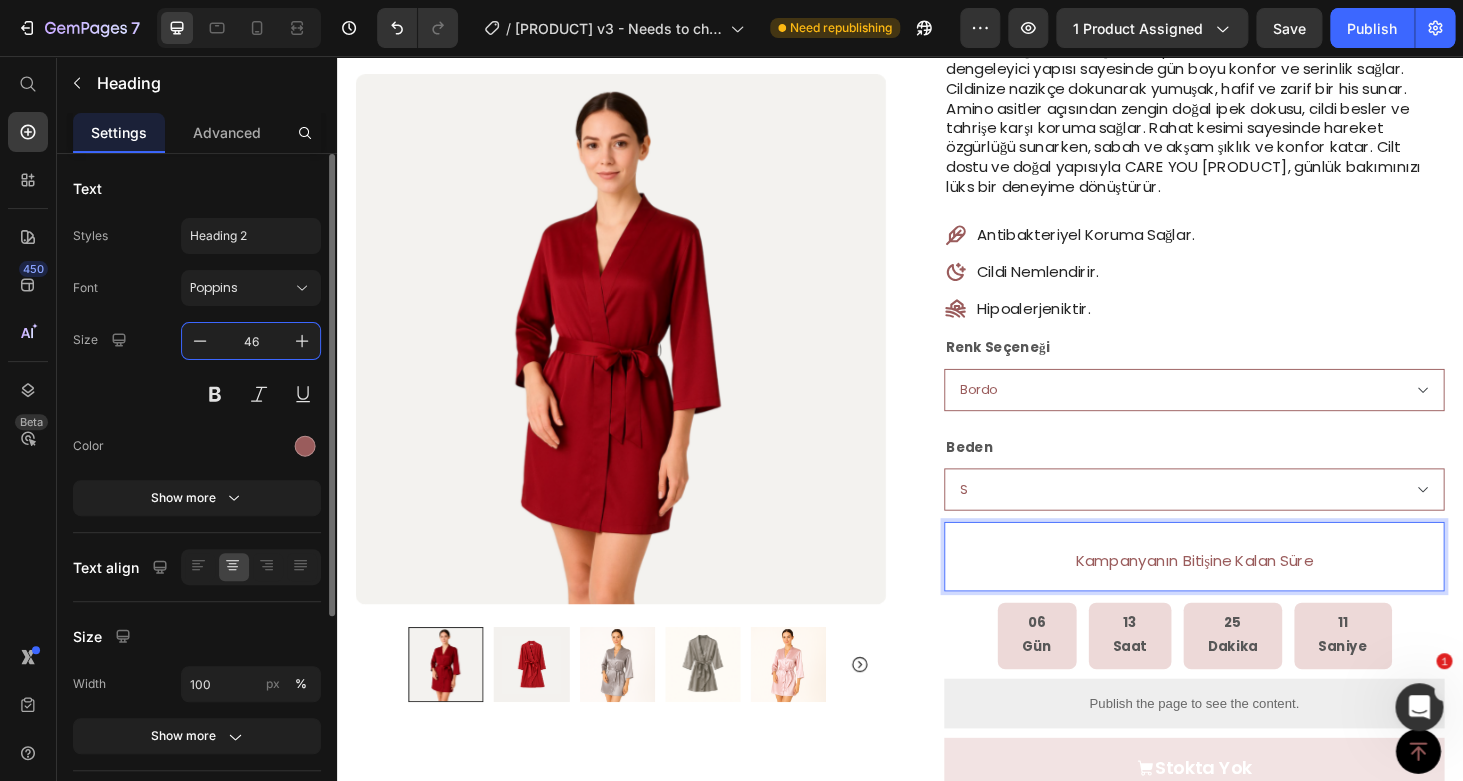 click on "46" at bounding box center (251, 341) 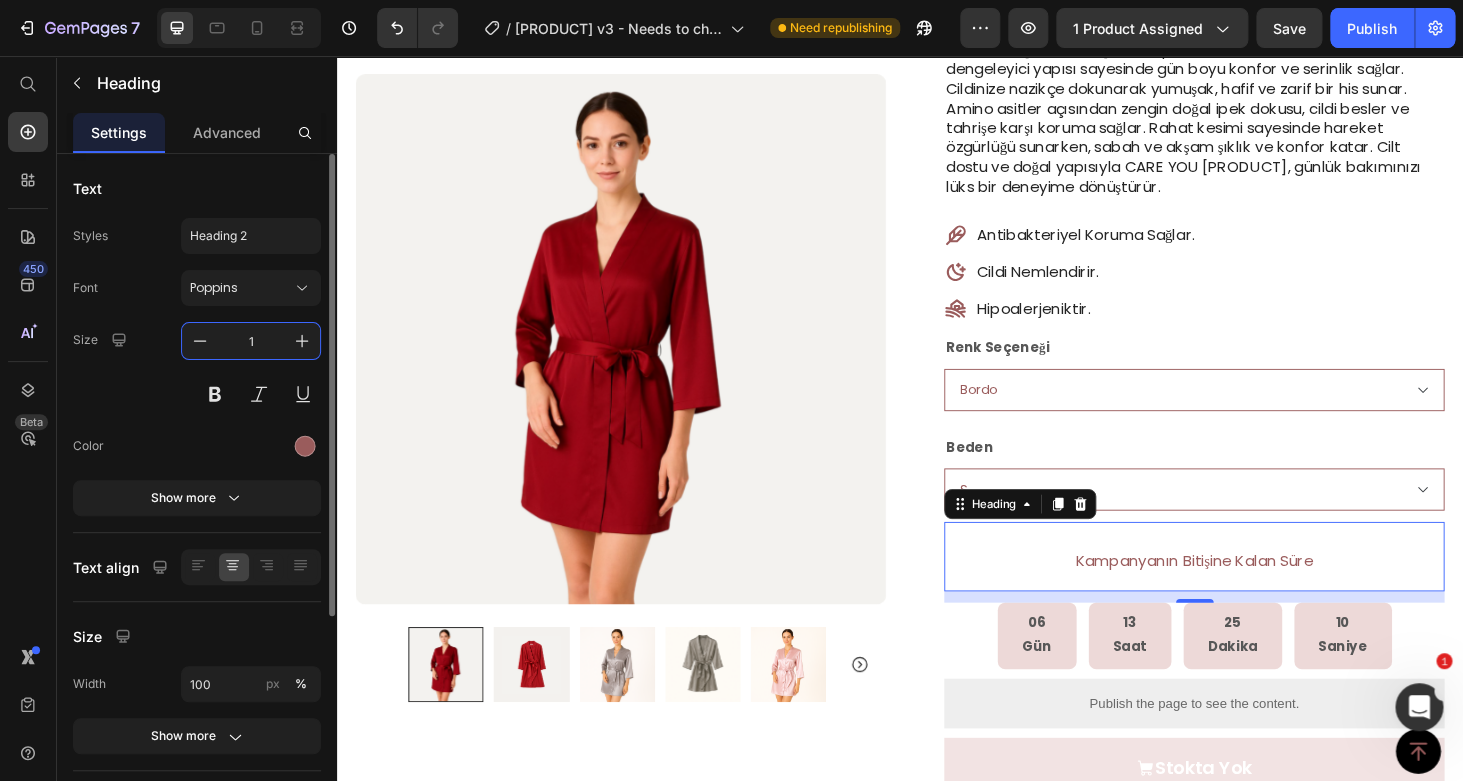 type on "16" 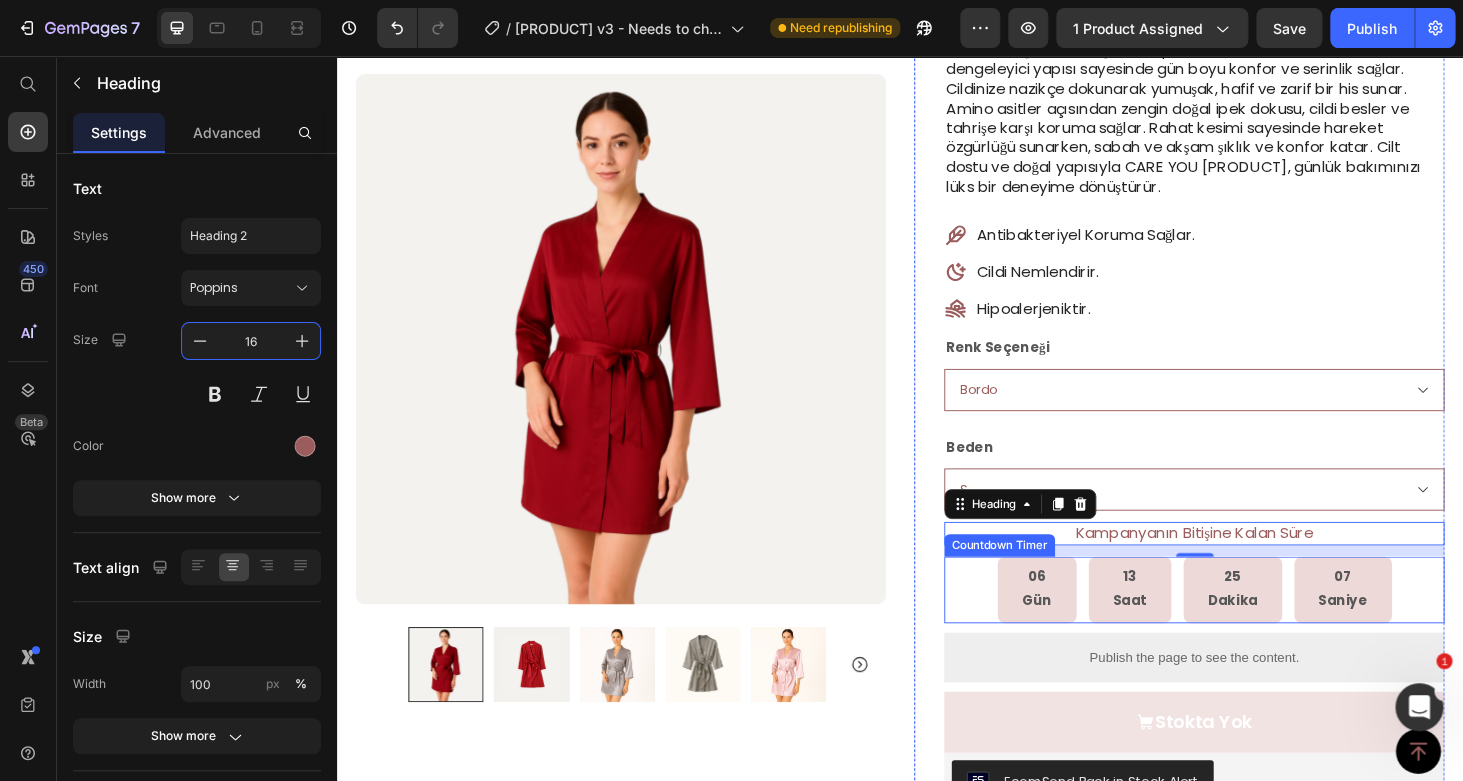 click on "[TIME] [TIME] [TIME] [TIME] Countdown Timer" at bounding box center (1250, 625) 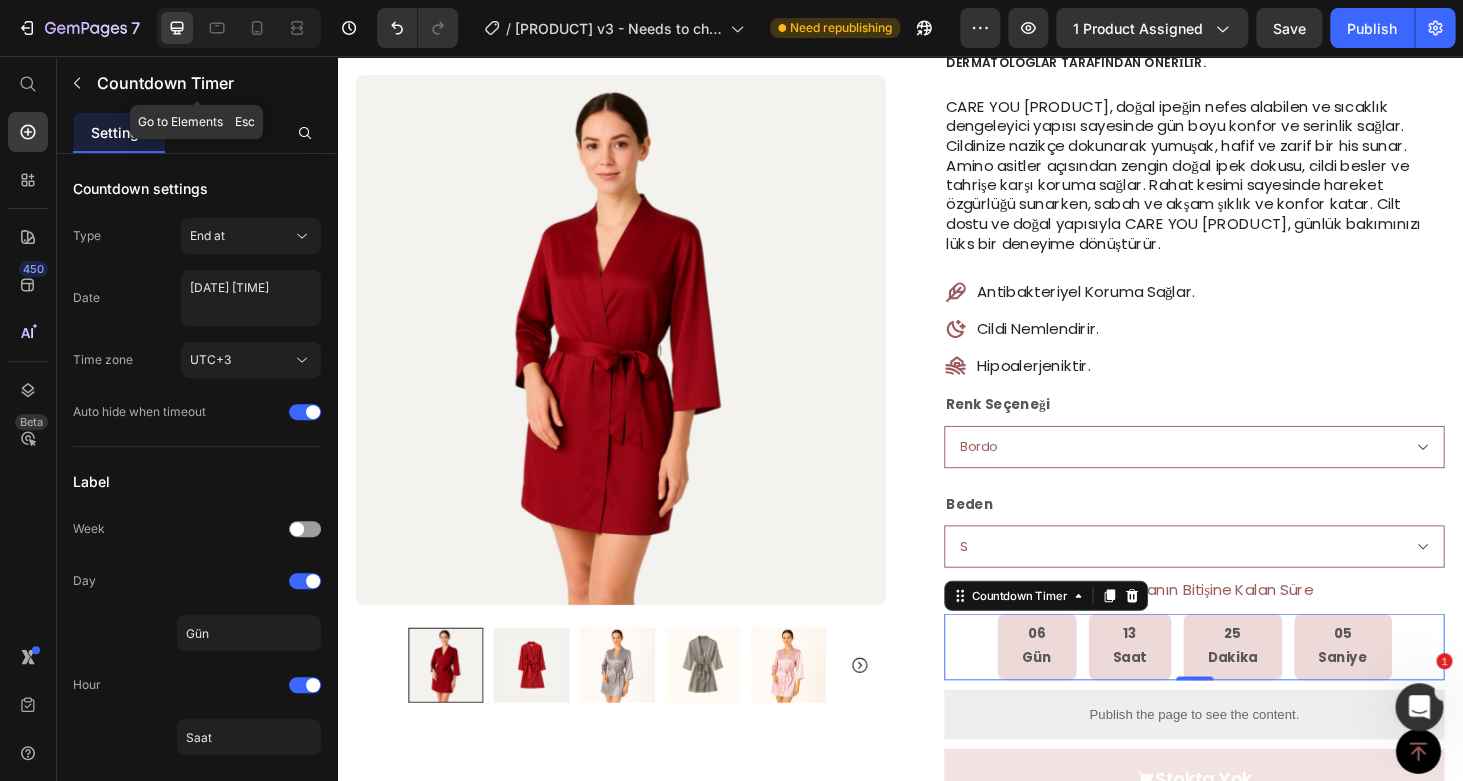 scroll, scrollTop: 240, scrollLeft: 0, axis: vertical 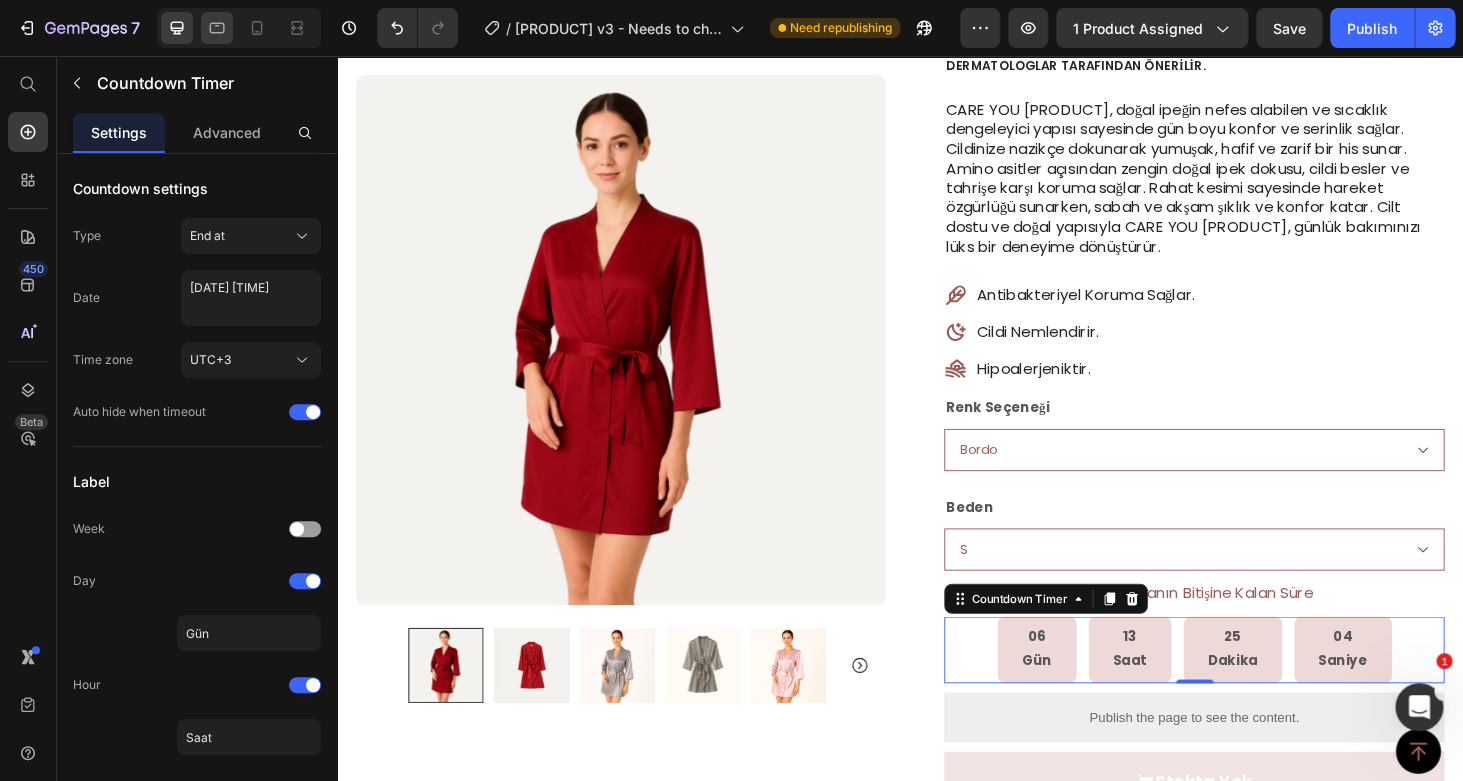 click 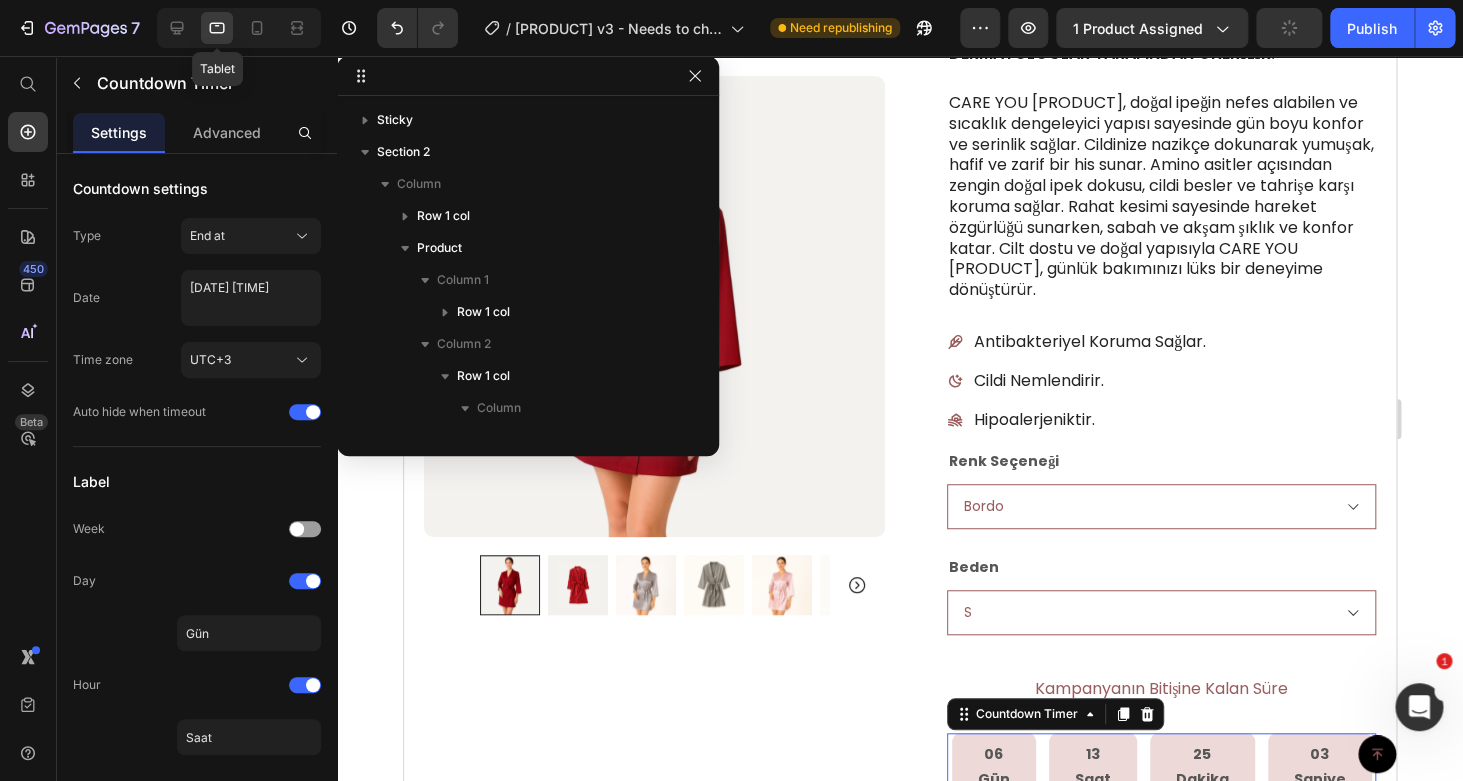 scroll, scrollTop: 442, scrollLeft: 0, axis: vertical 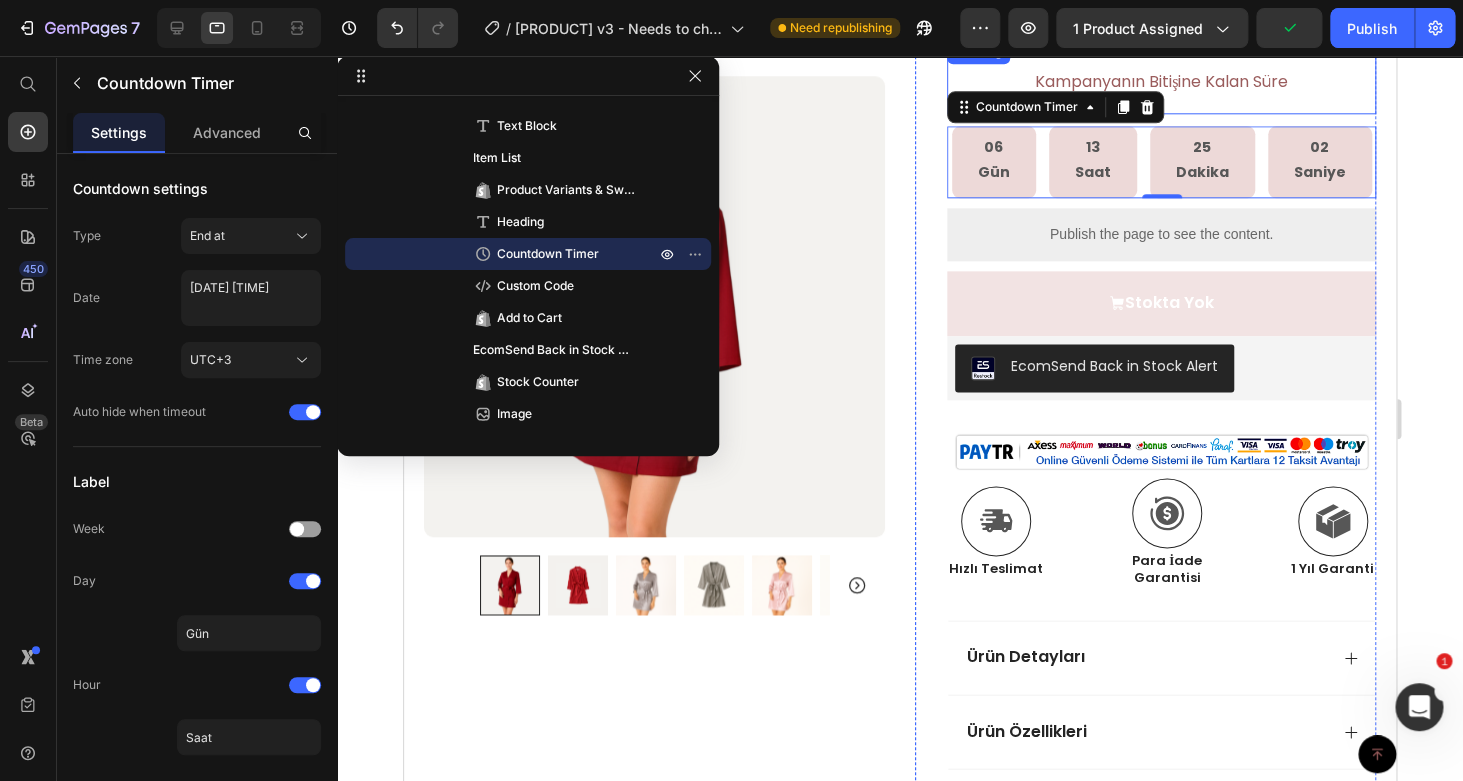 click on "⁠⁠⁠⁠⁠⁠⁠ Kampanyanın Bitişine Kalan Süre" at bounding box center (1161, 77) 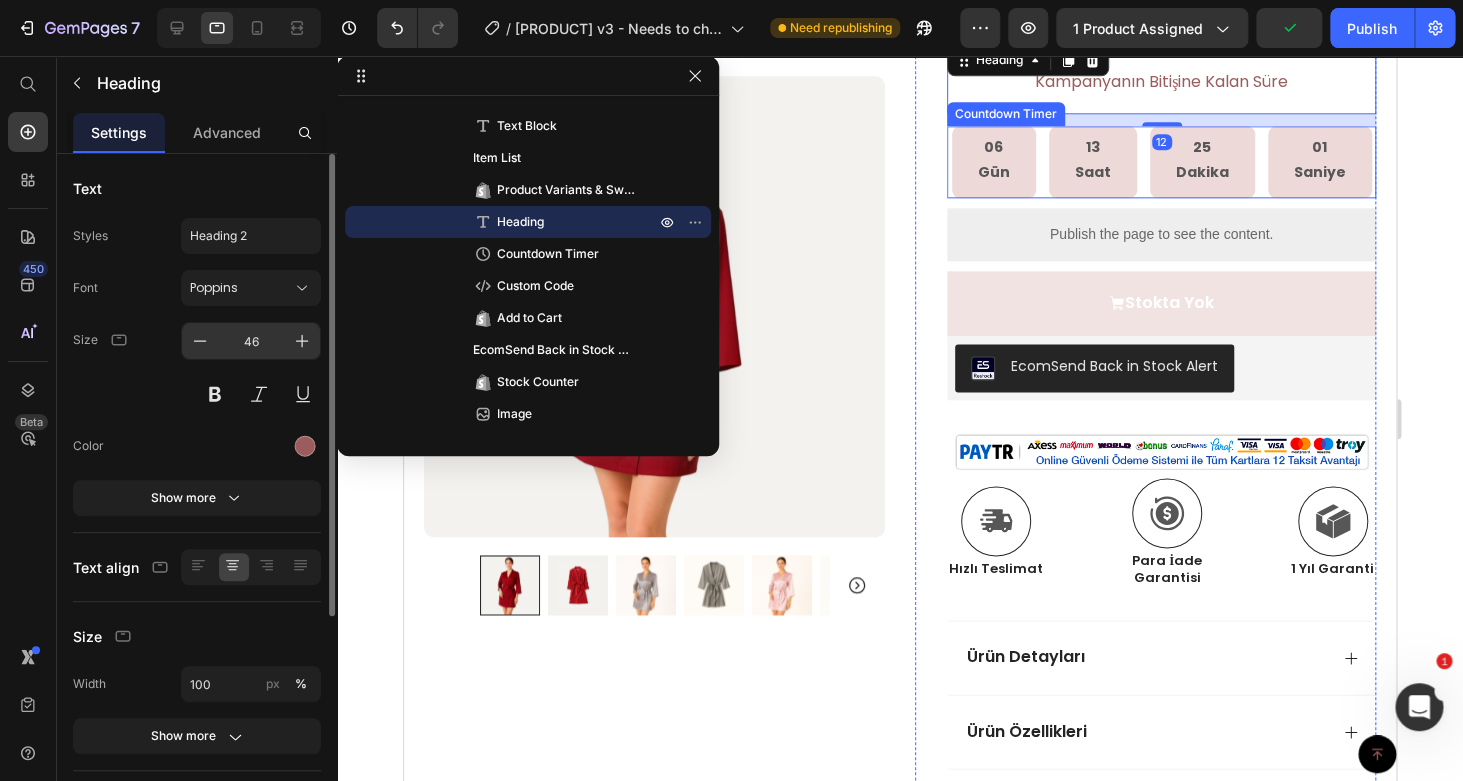 scroll, scrollTop: 823, scrollLeft: 0, axis: vertical 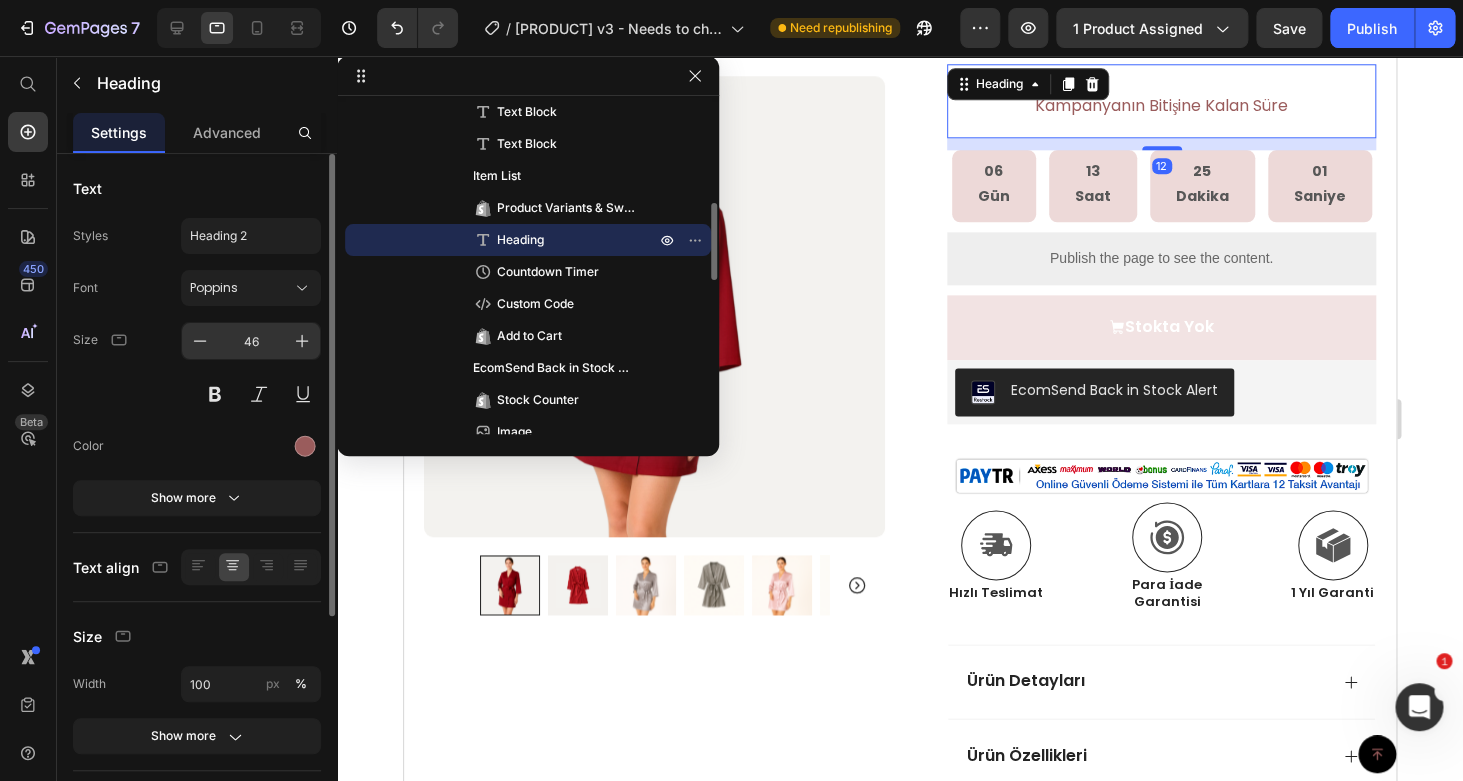 click on "46" at bounding box center (251, 341) 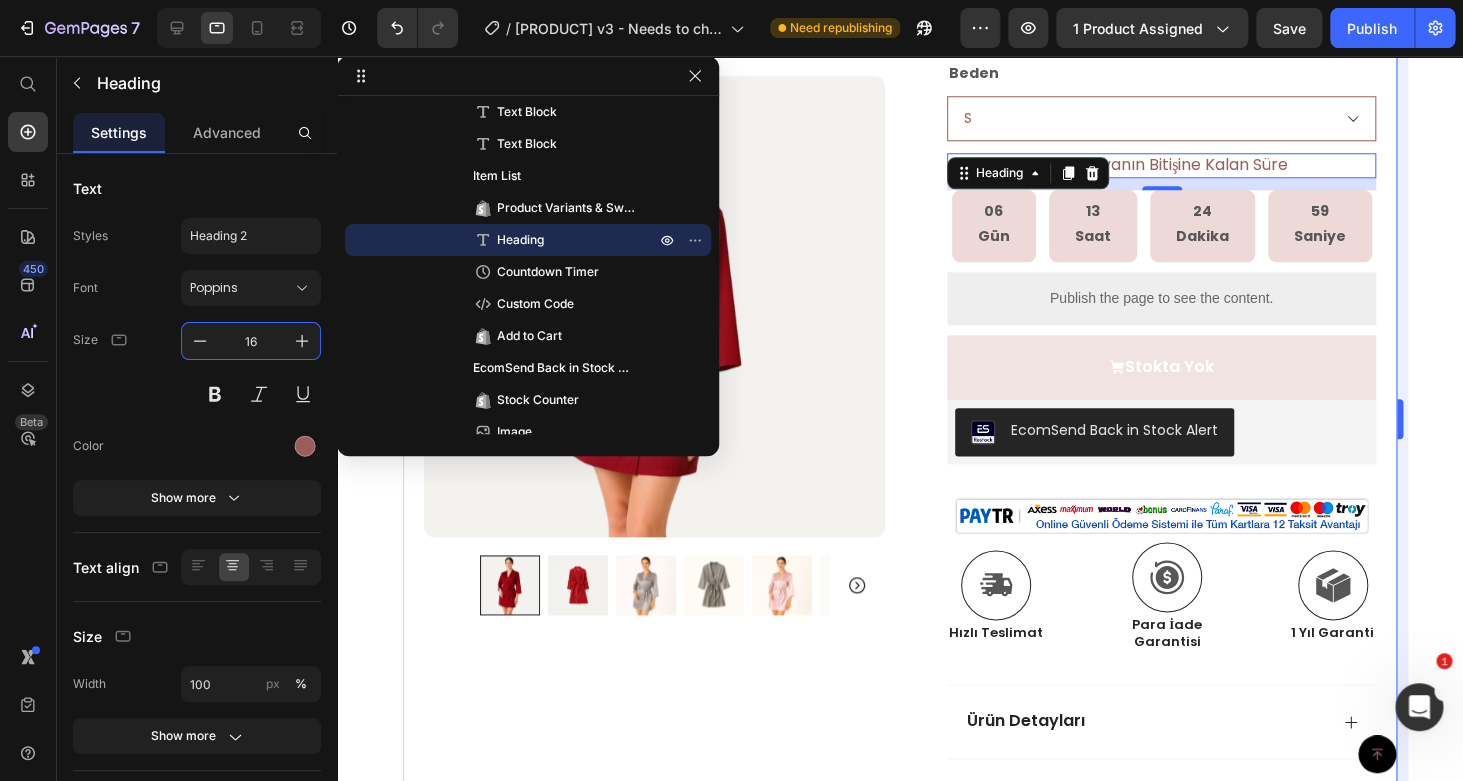 scroll, scrollTop: 700, scrollLeft: 0, axis: vertical 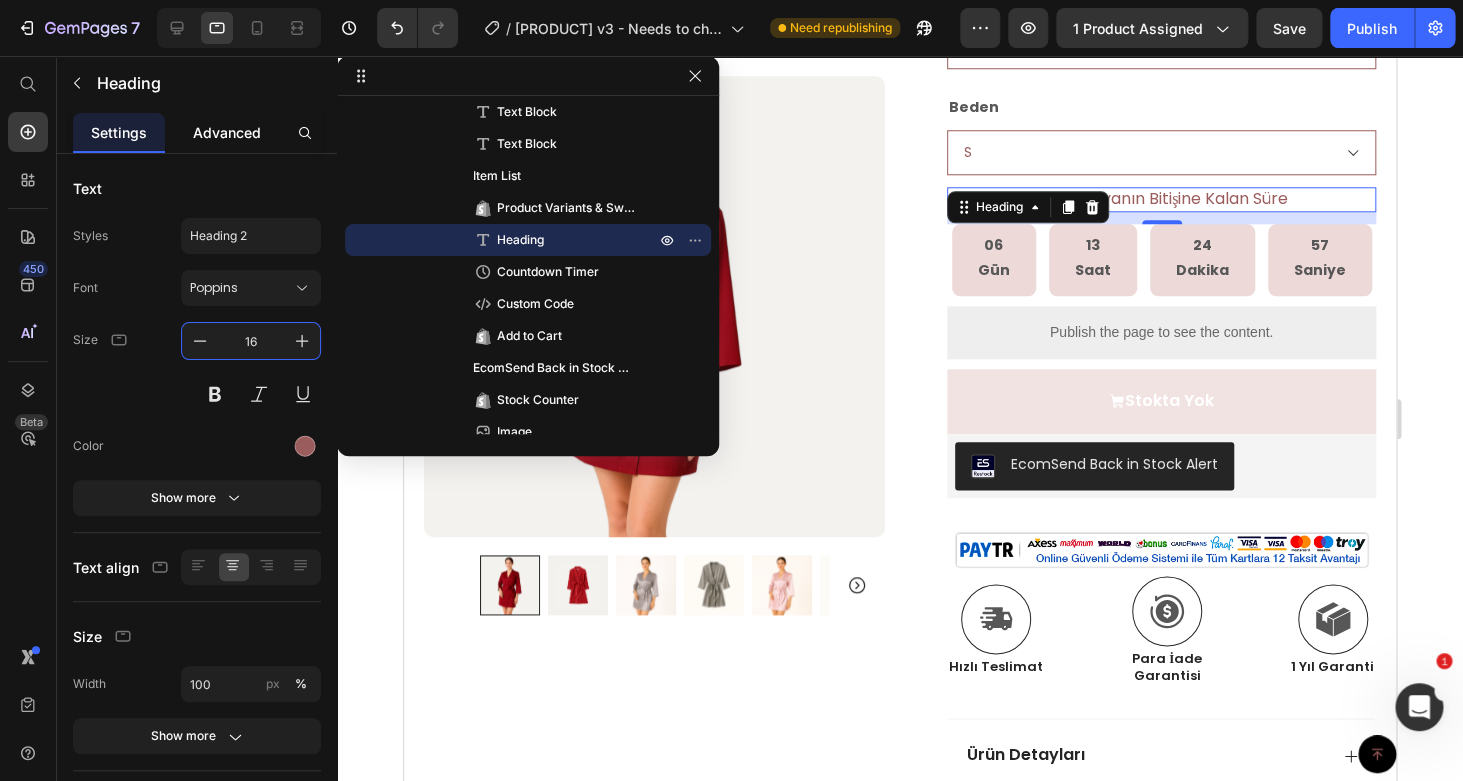type on "16" 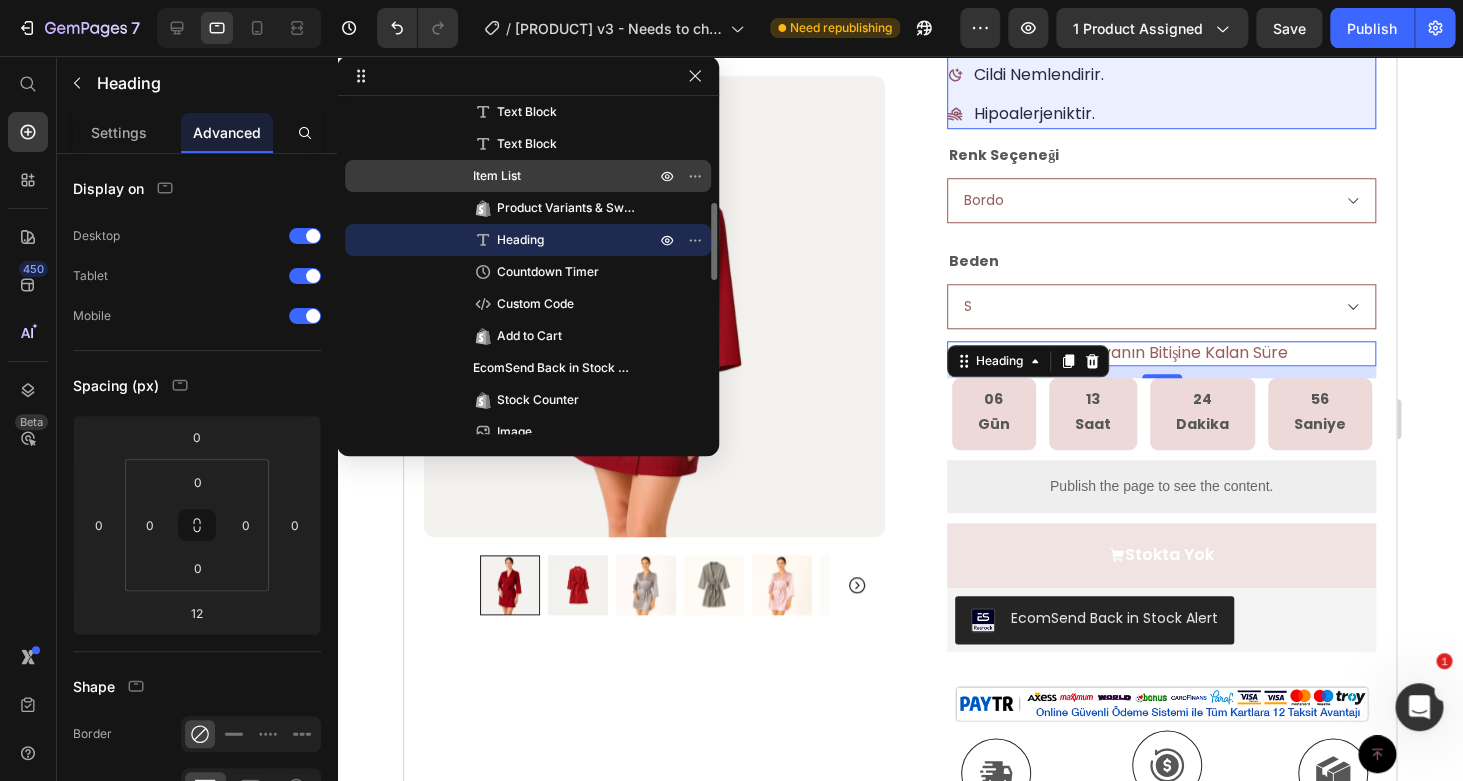scroll, scrollTop: 519, scrollLeft: 0, axis: vertical 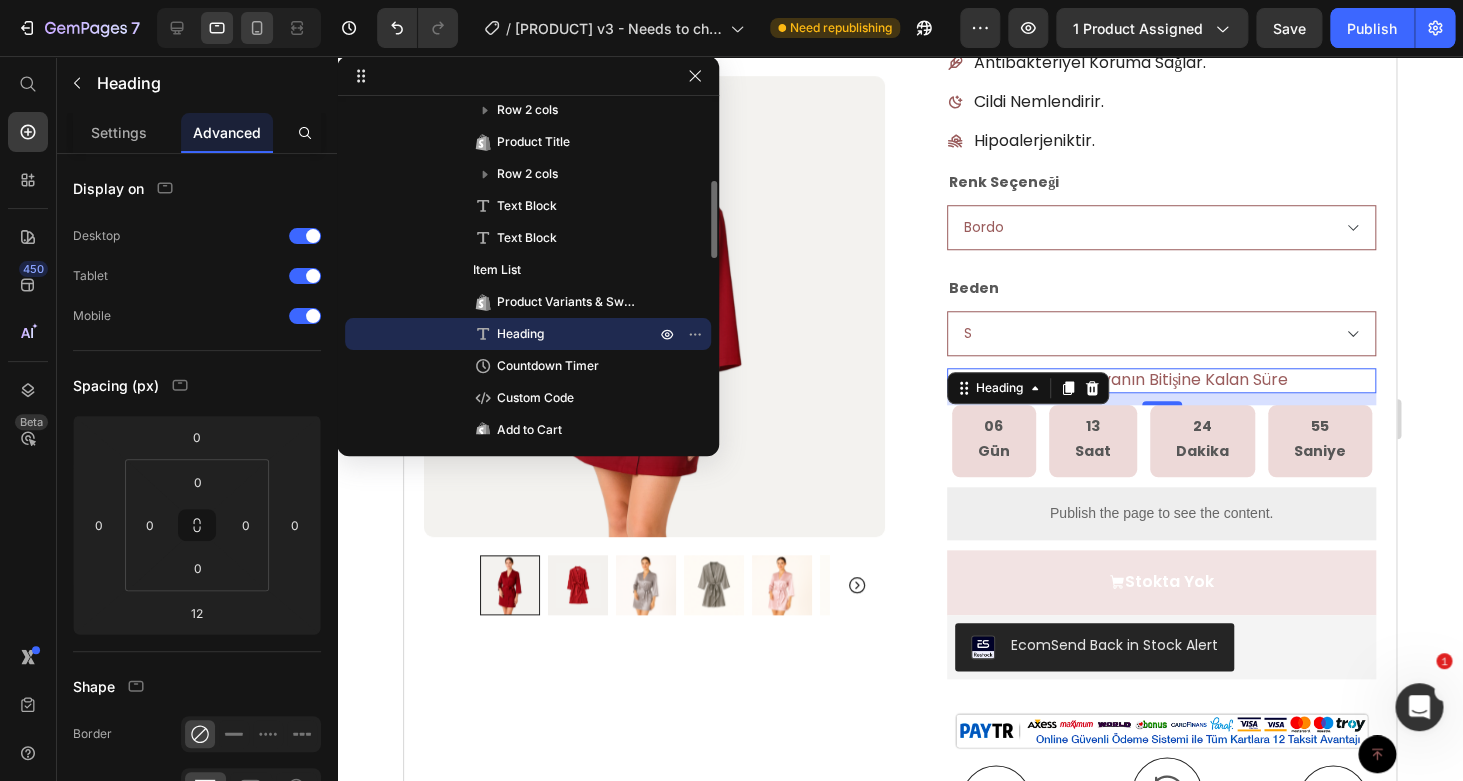 click 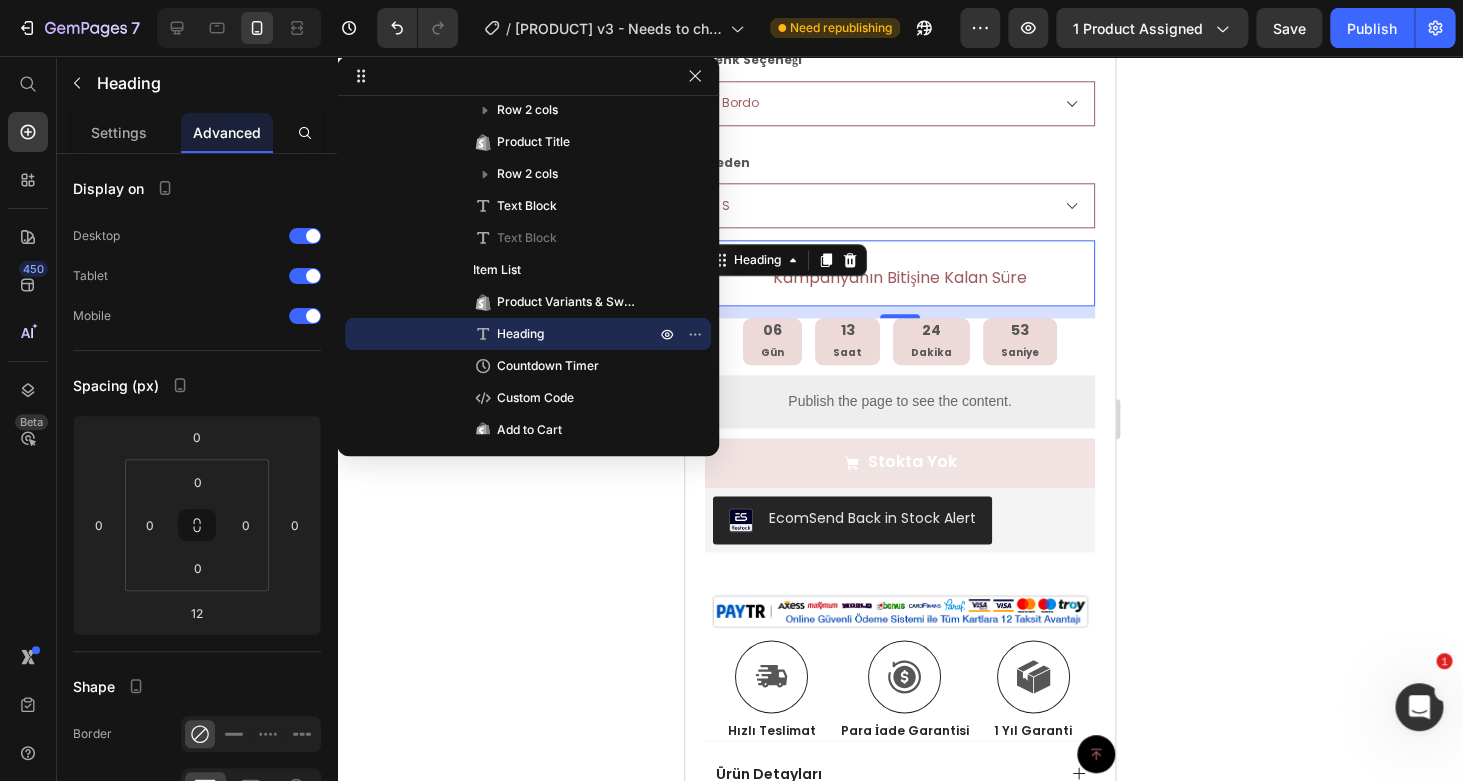 scroll, scrollTop: 764, scrollLeft: 0, axis: vertical 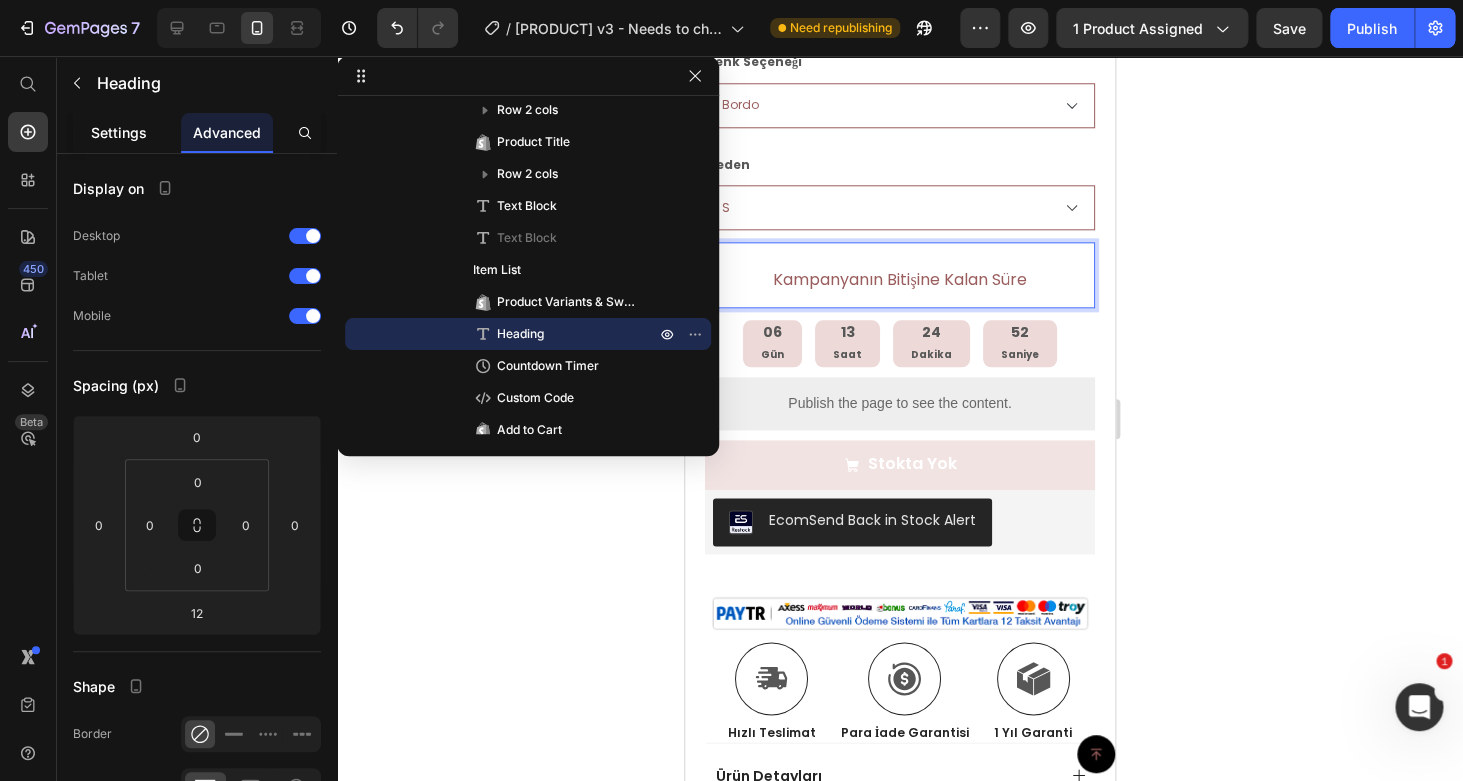 click on "Settings" at bounding box center [119, 132] 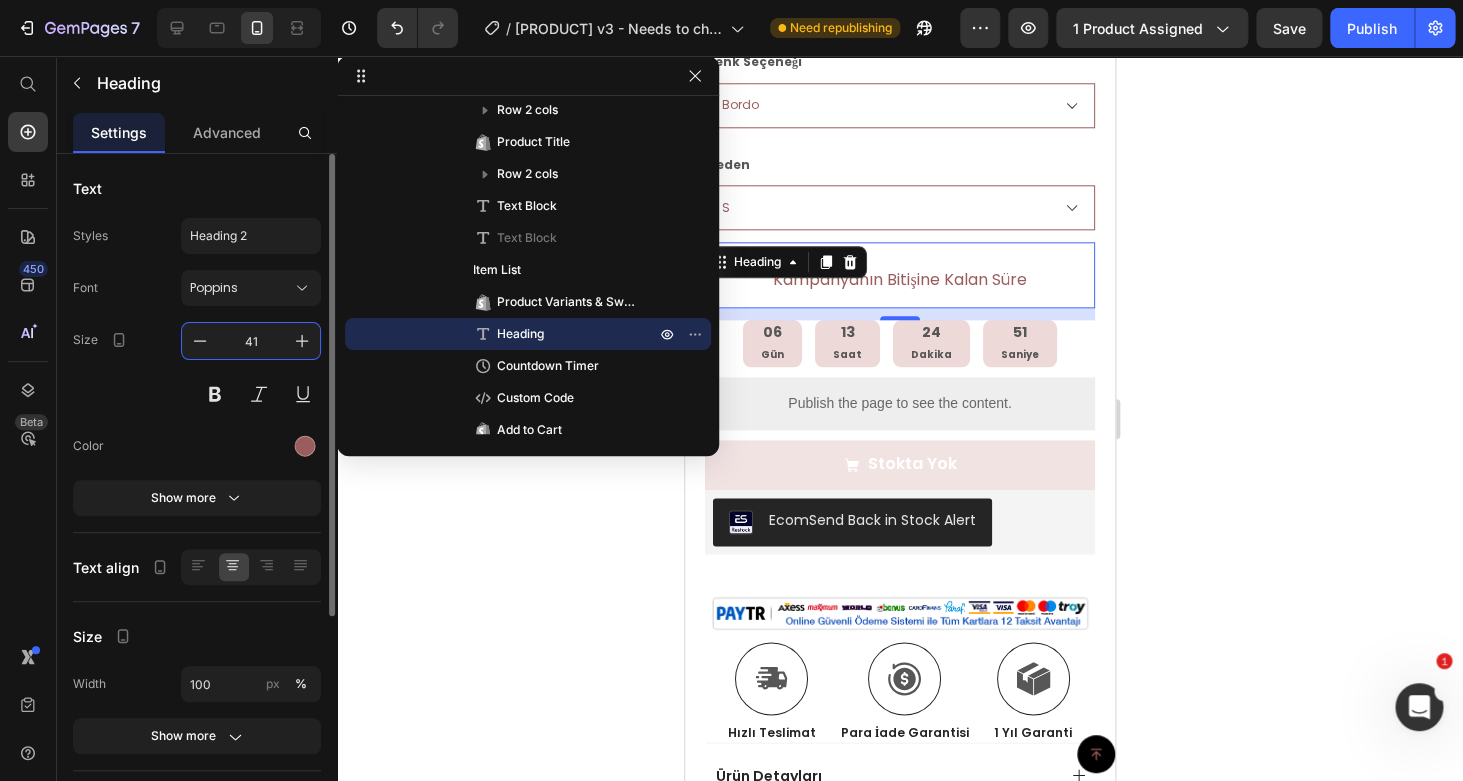 click on "41" at bounding box center [251, 341] 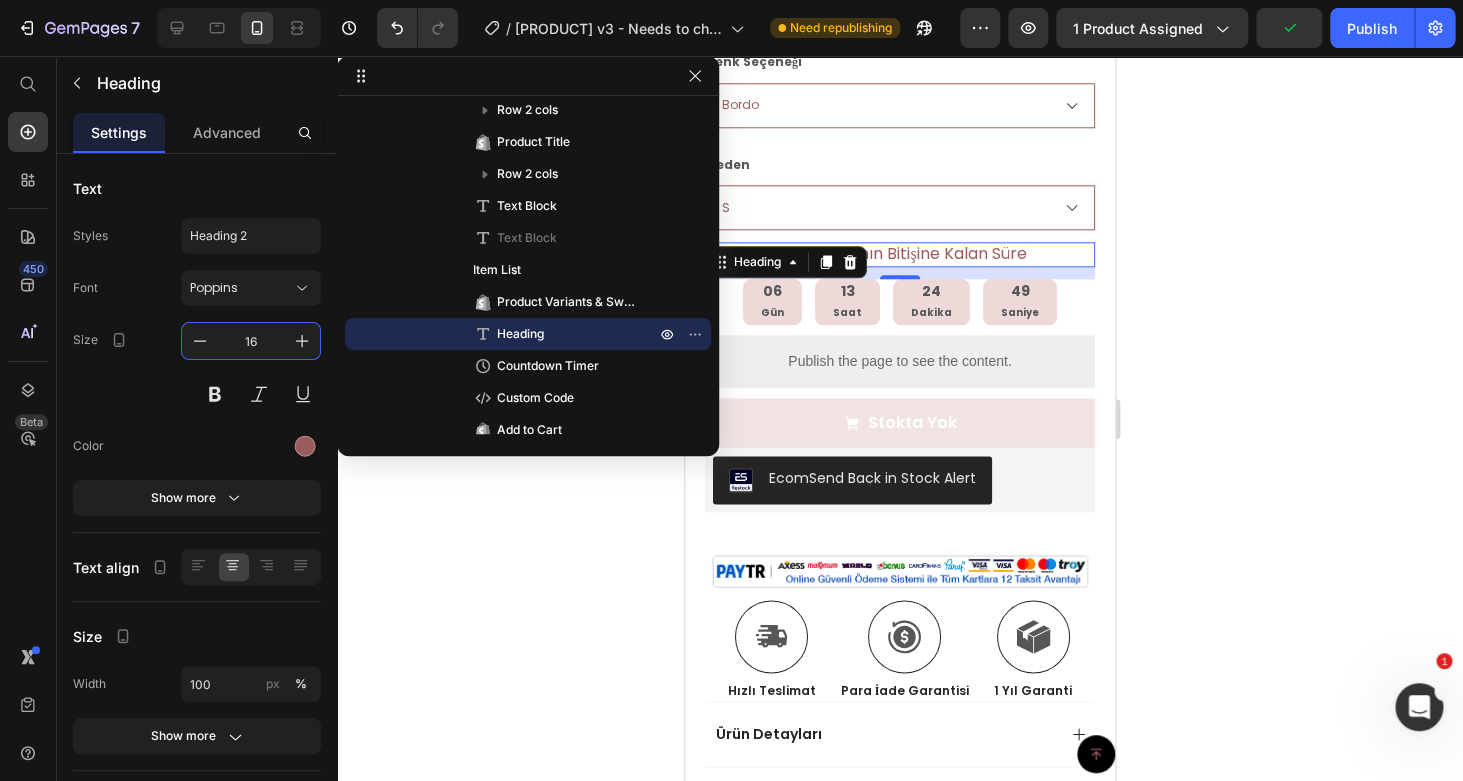 type on "16" 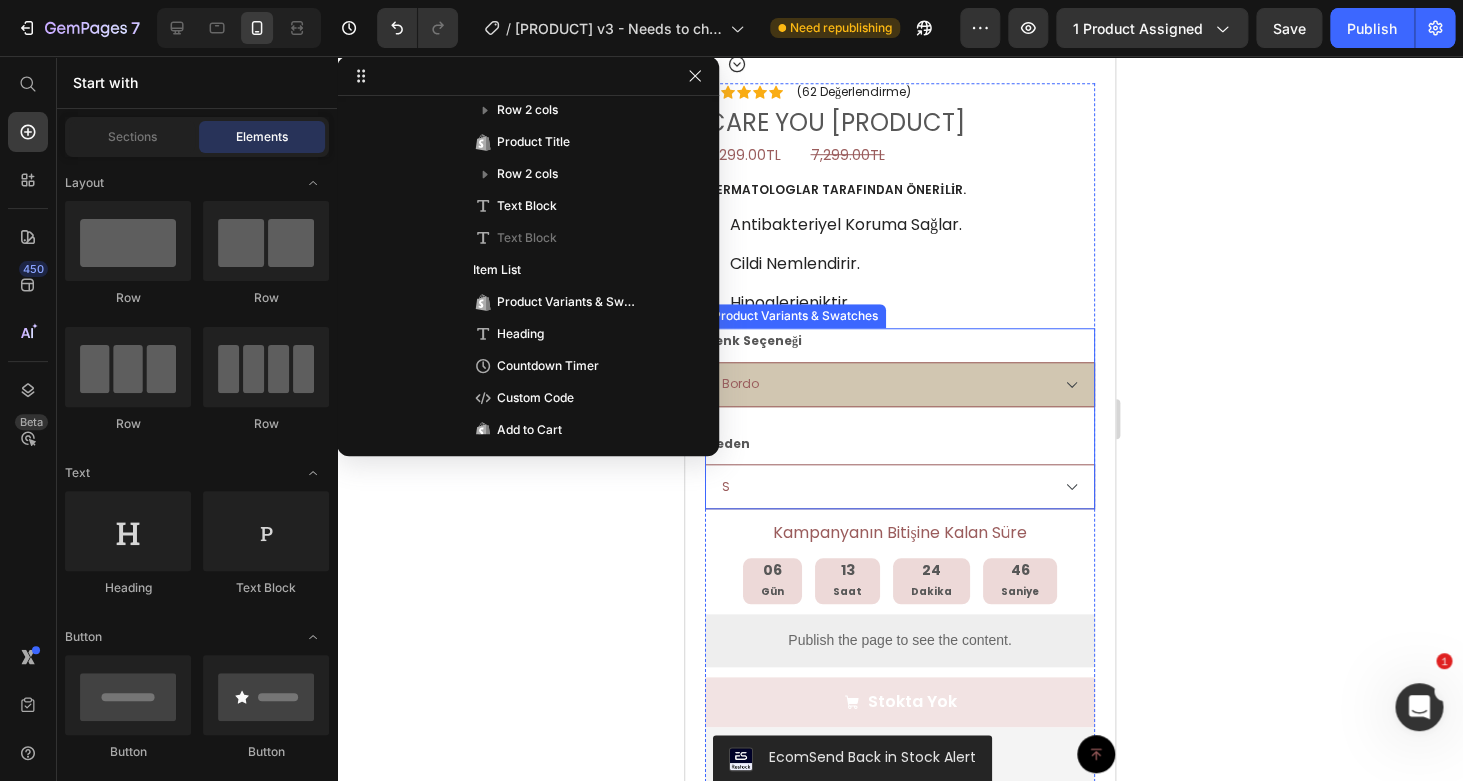 scroll, scrollTop: 484, scrollLeft: 0, axis: vertical 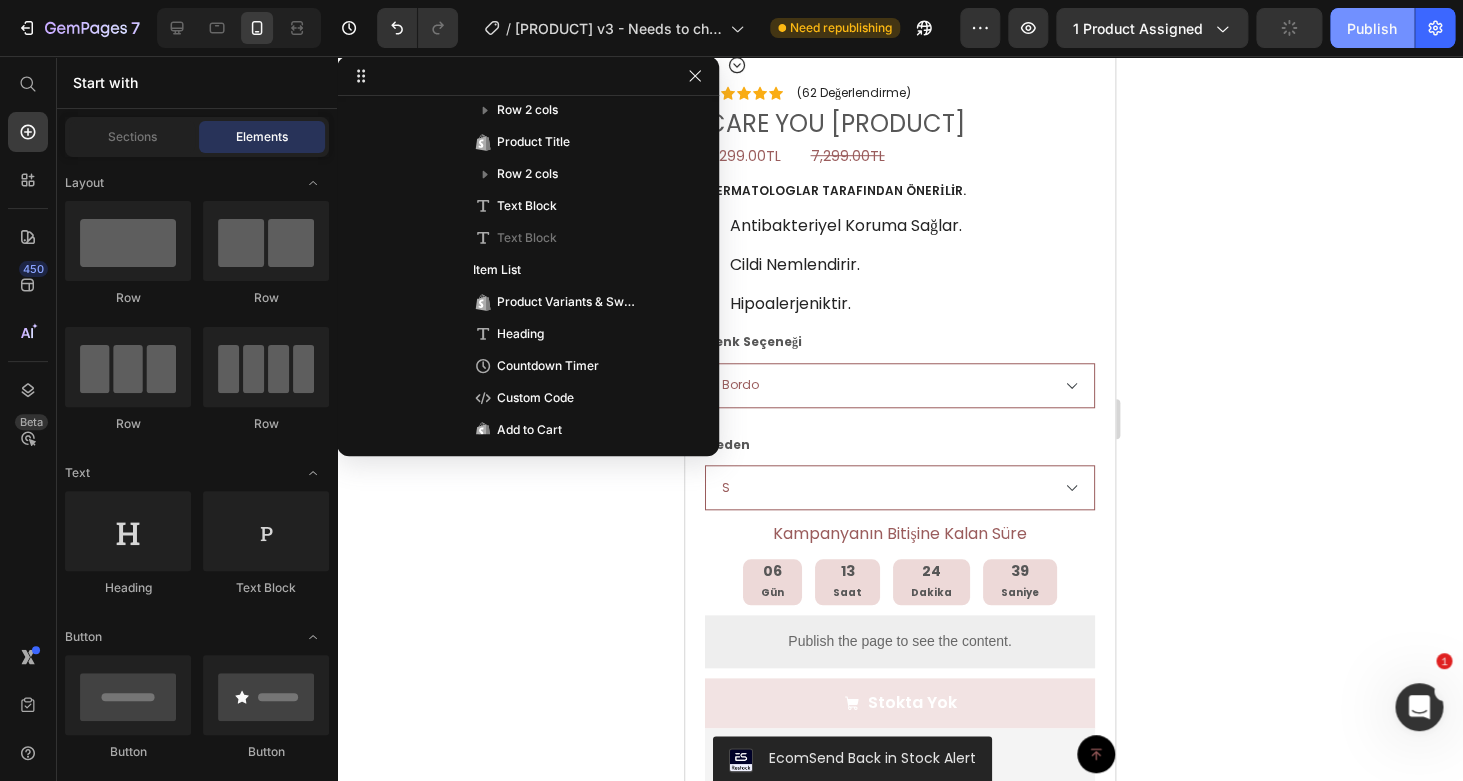click on "Publish" at bounding box center (1372, 28) 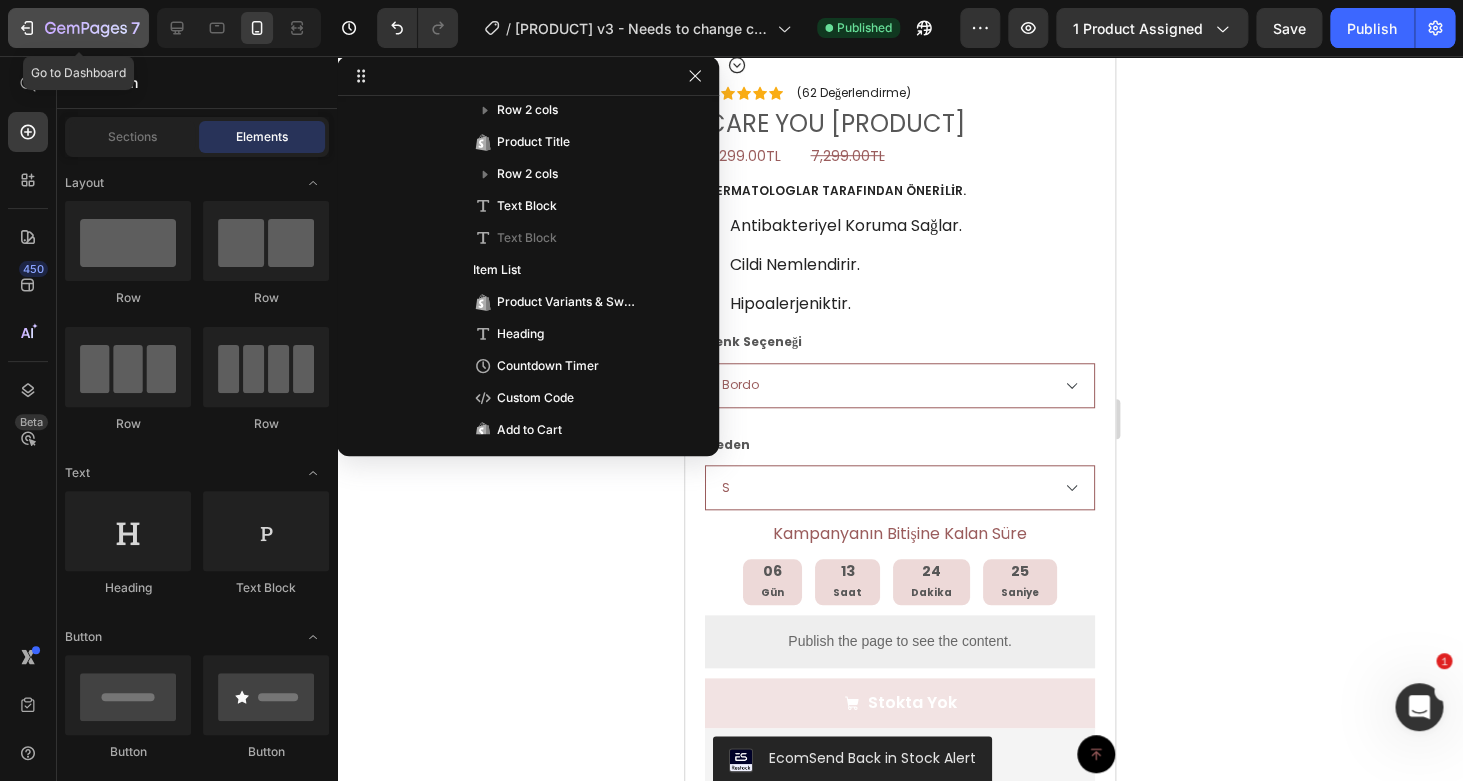 click 